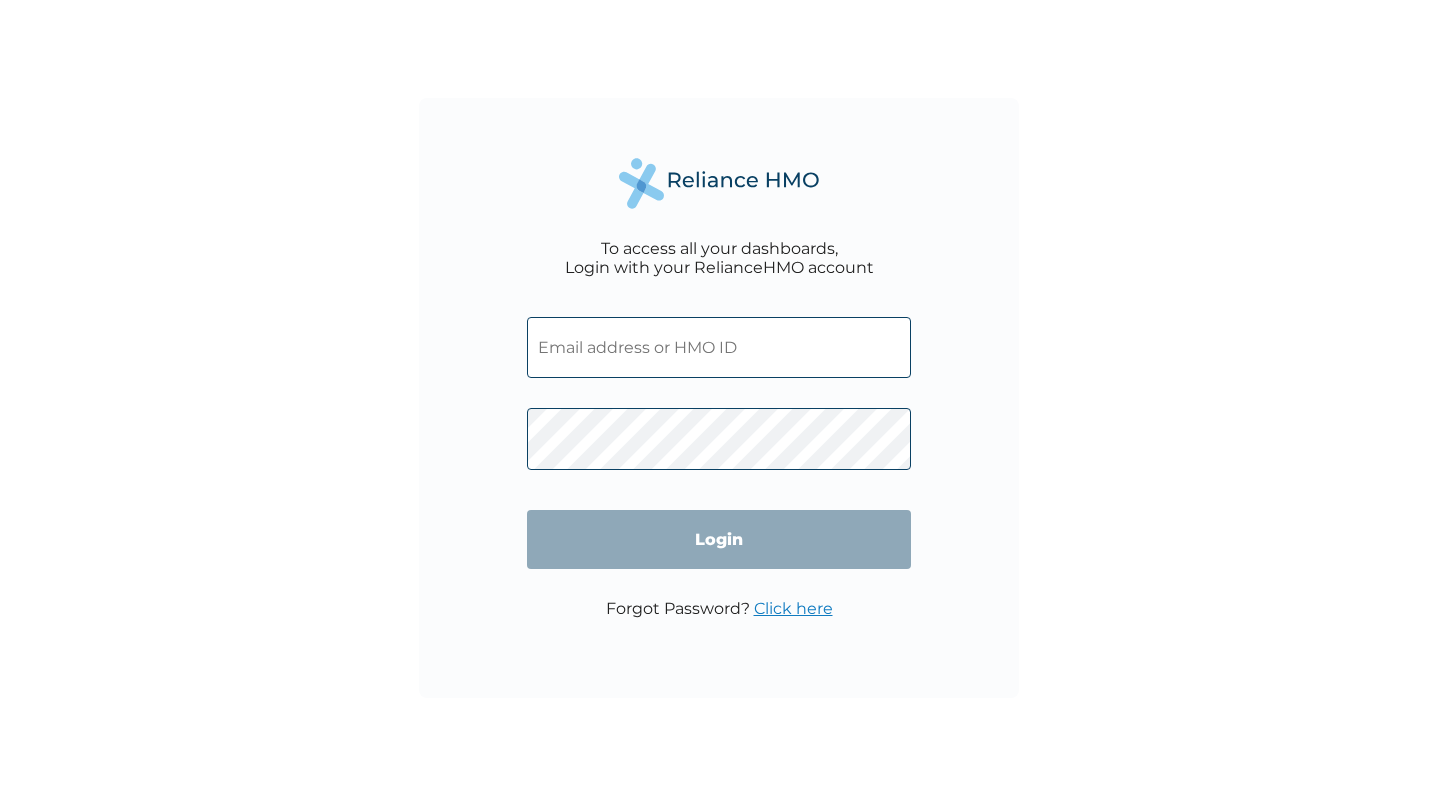 scroll, scrollTop: 0, scrollLeft: 0, axis: both 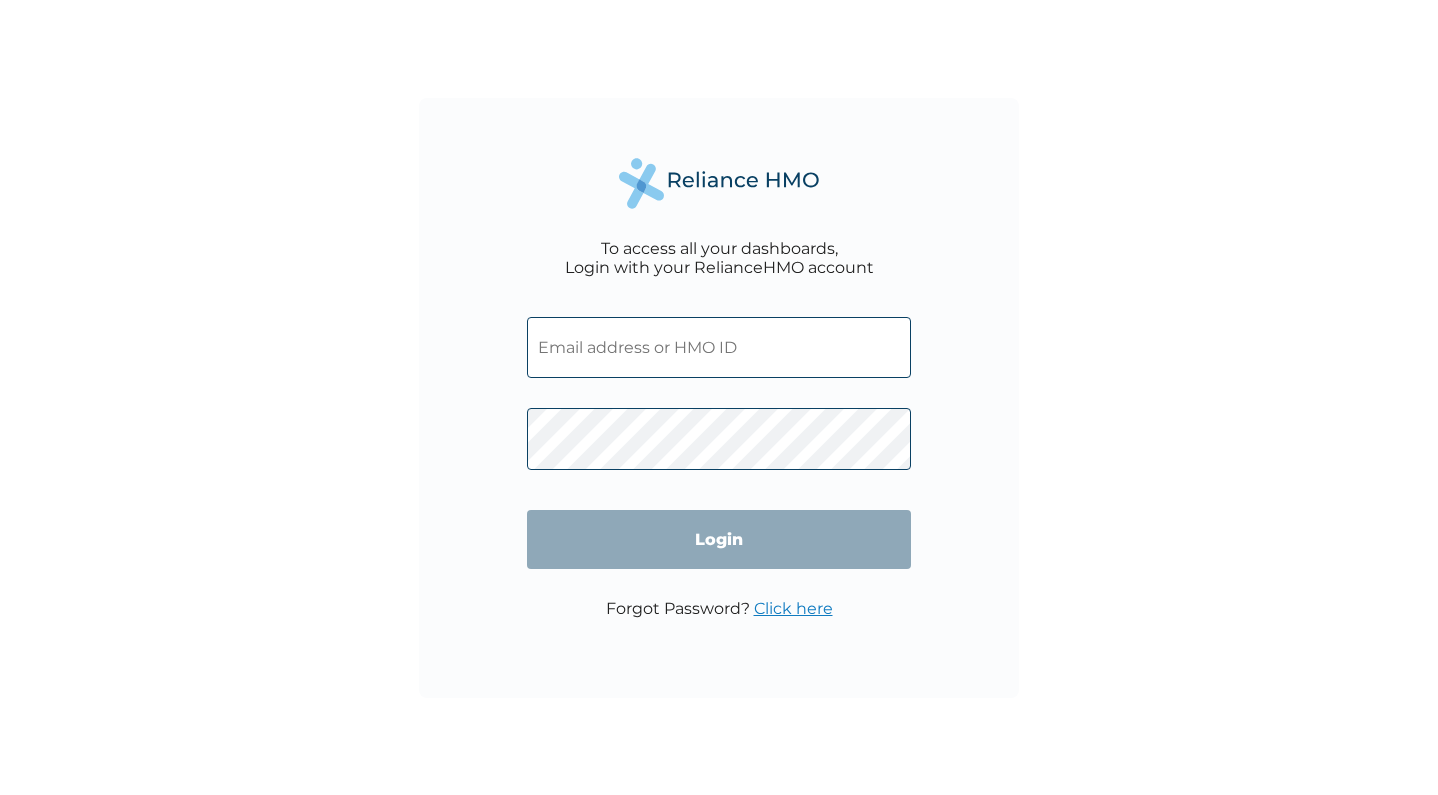 type on "[DOCUMENT_ID]" 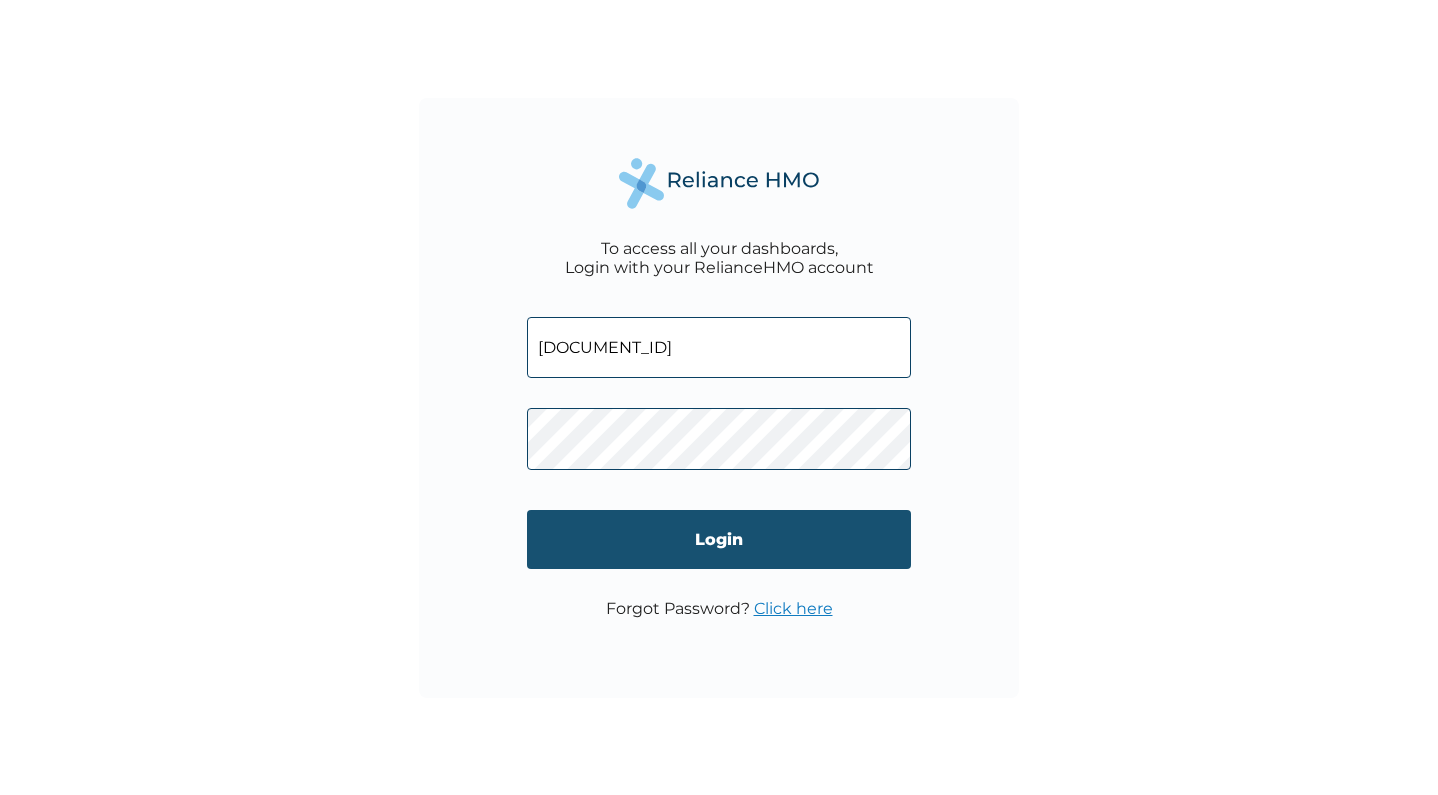 click on "Login" at bounding box center [719, 539] 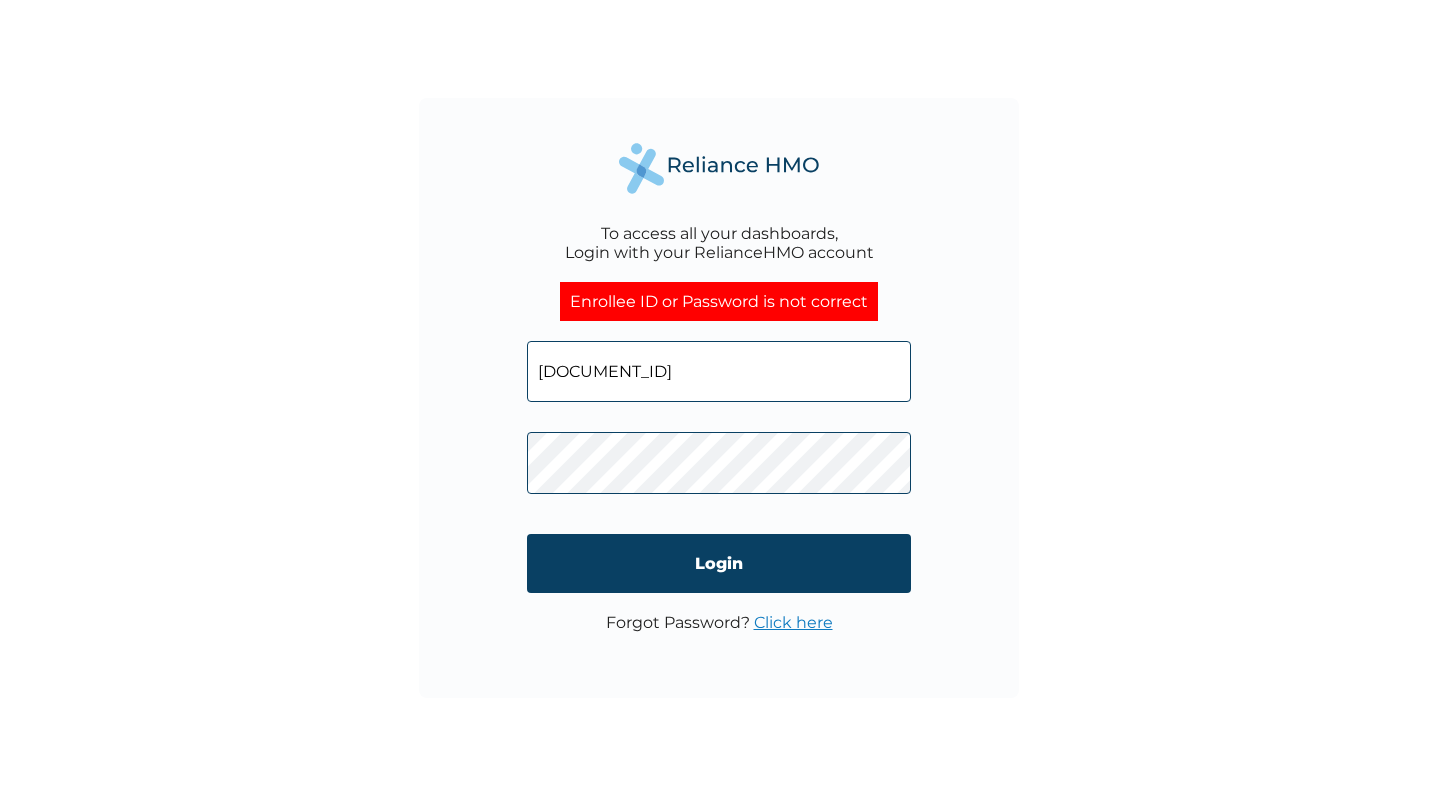 click on "To access all your dashboards, Login with your RelianceHMO account Enrollee ID or Password is not correct [DOCUMENT_ID] Login Forgot Password?   Click here" at bounding box center [719, 398] 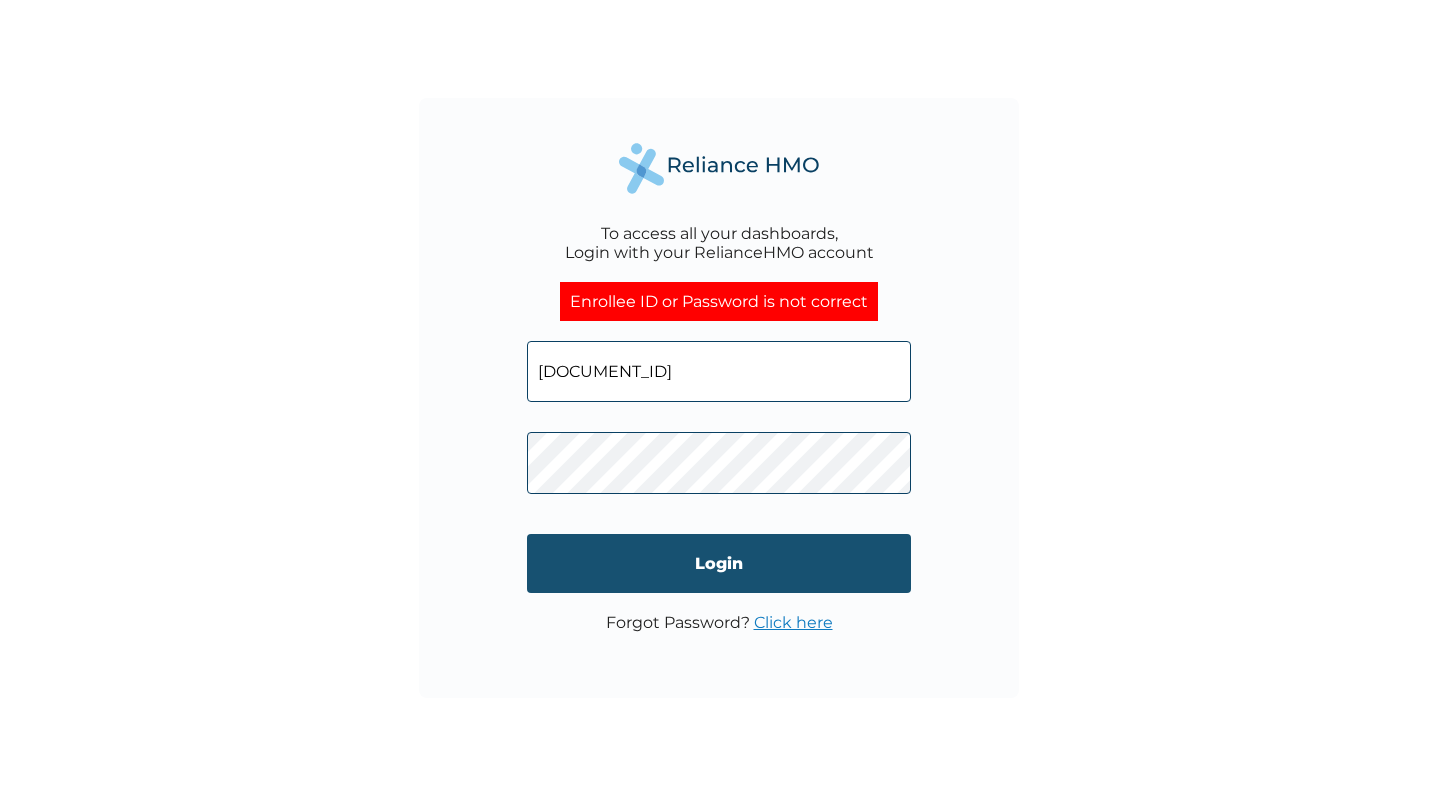 click on "Login" at bounding box center (719, 563) 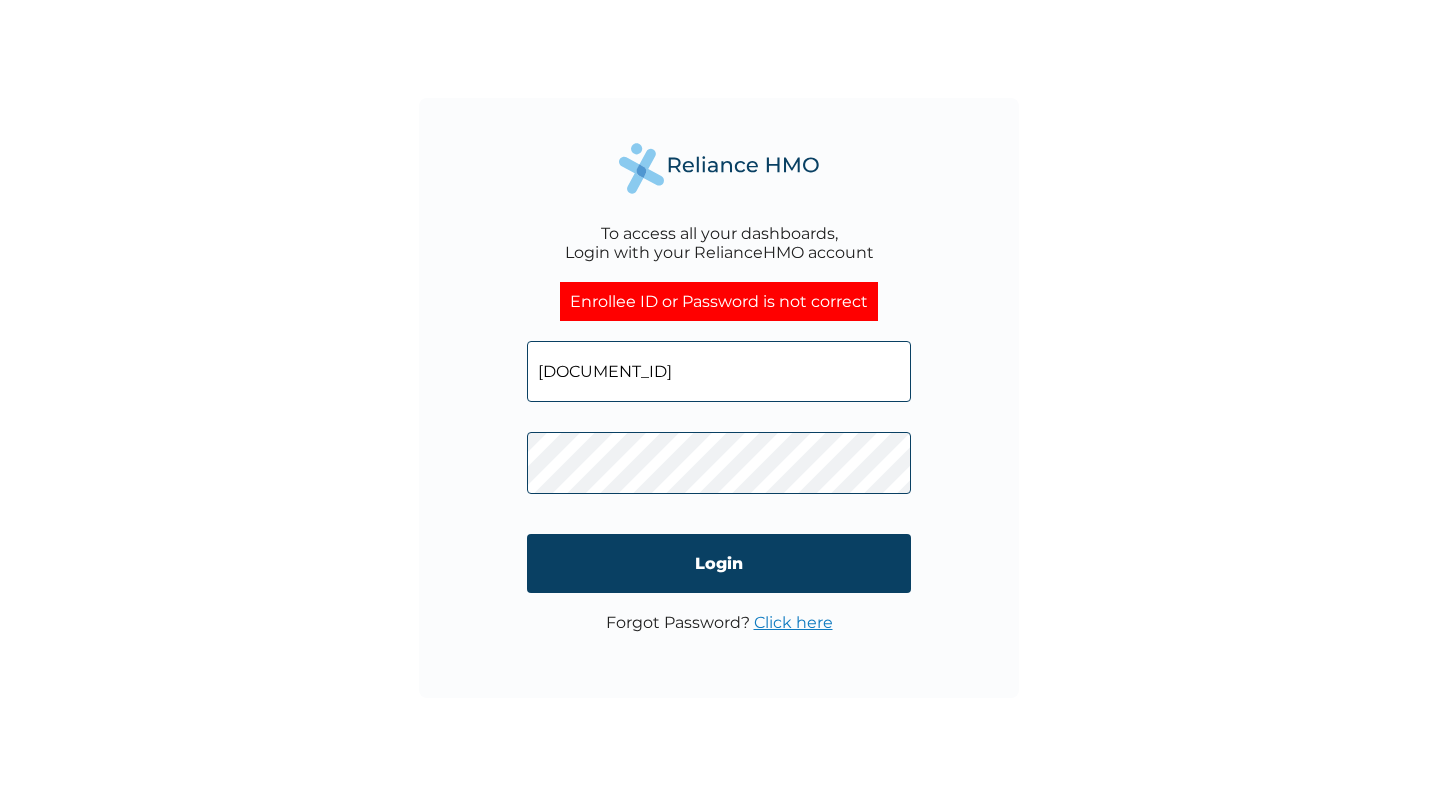 type on "[EMAIL]" 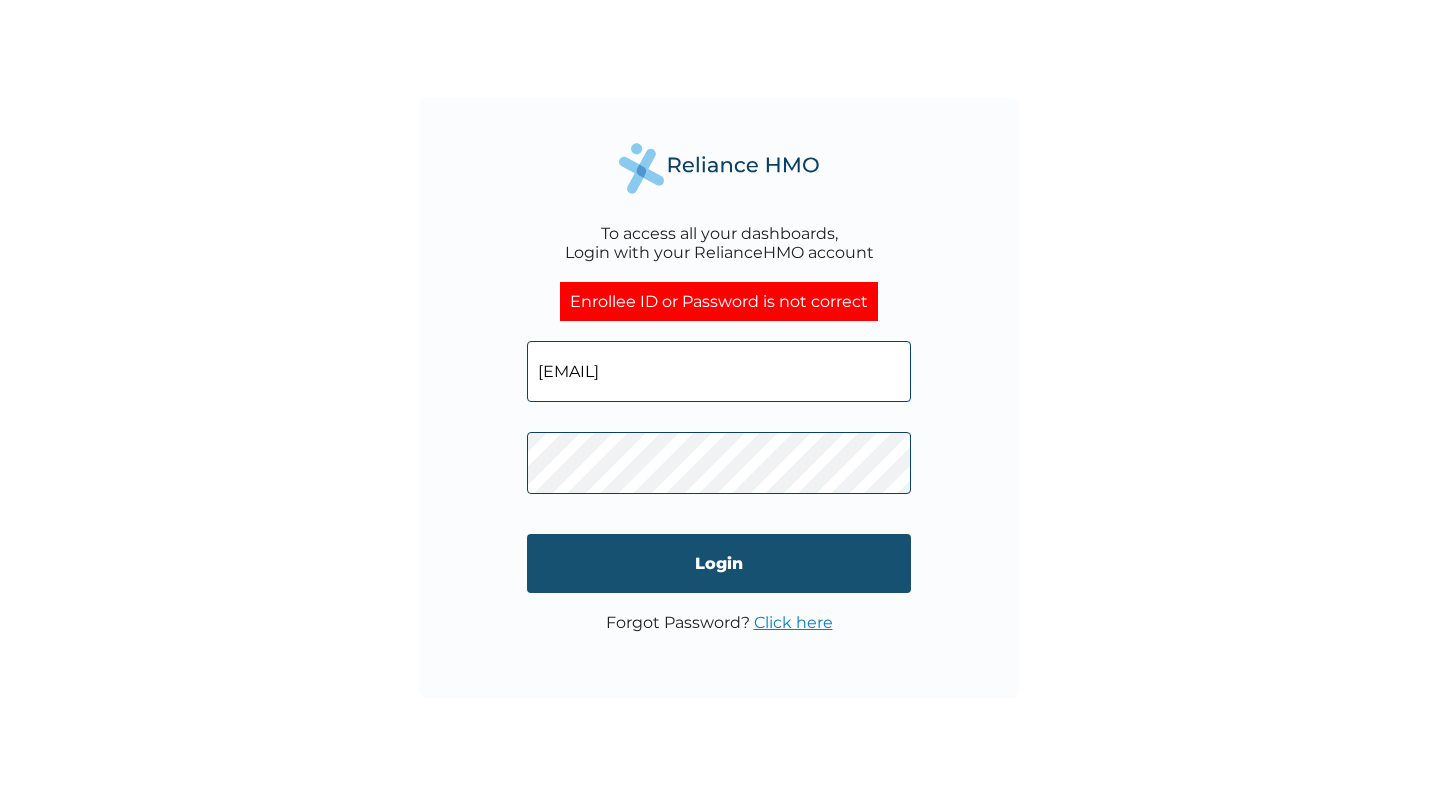 click on "Login" at bounding box center [719, 563] 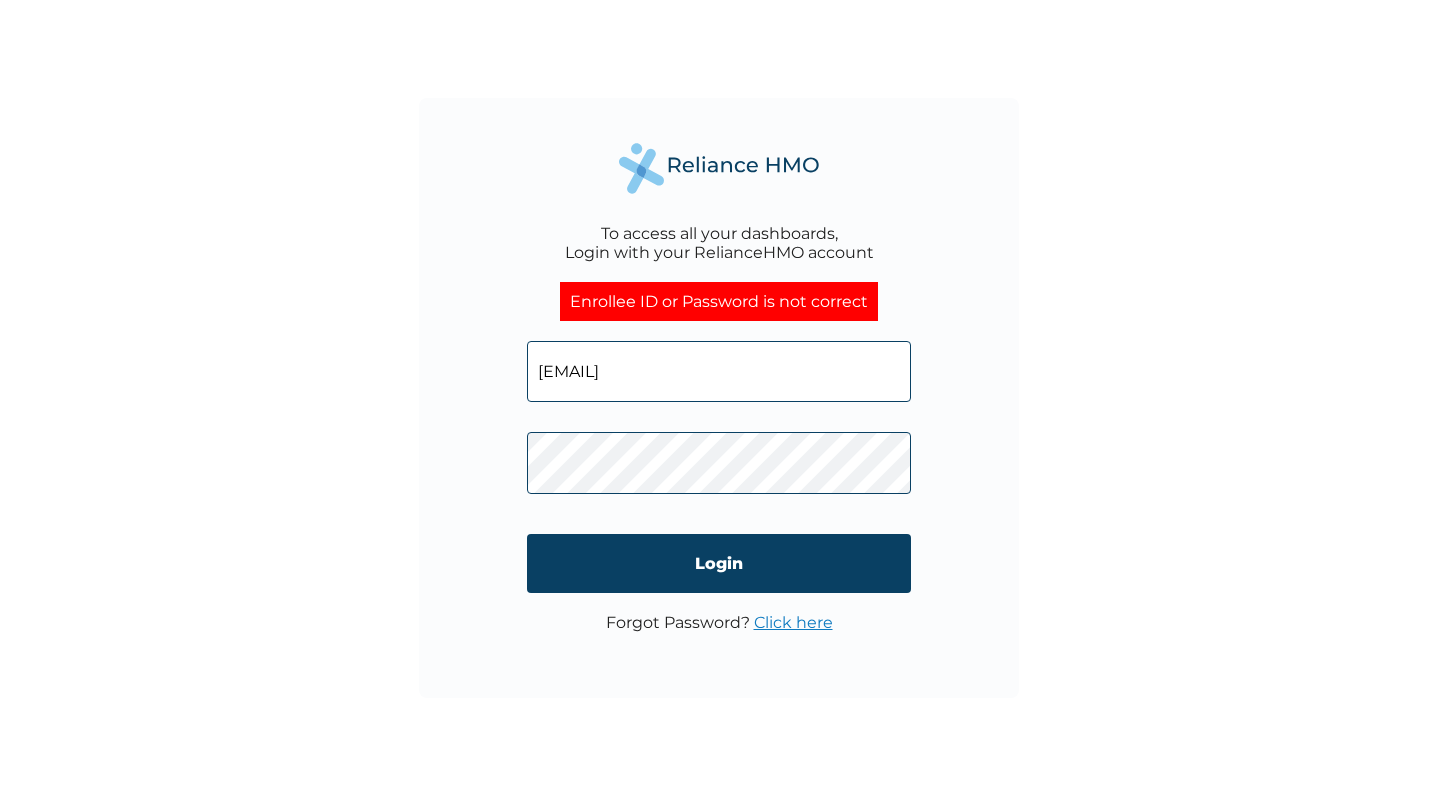 click on "To access all your dashboards, Login with your RelianceHMO account Enrollee ID or Password is not correct fisayoakinwumi@yahoo.com Login Forgot Password?   Click here" at bounding box center (719, 398) 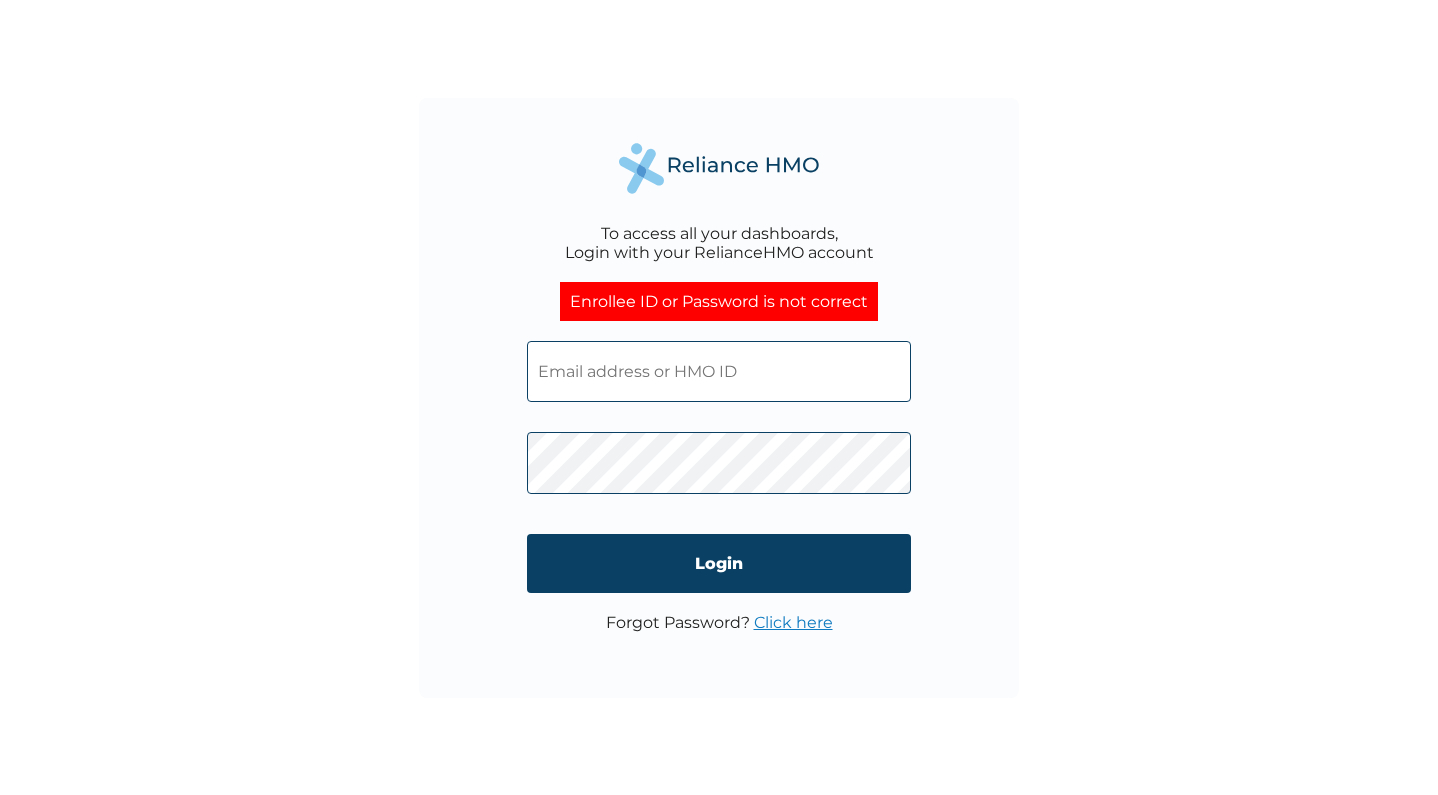 click at bounding box center [719, 371] 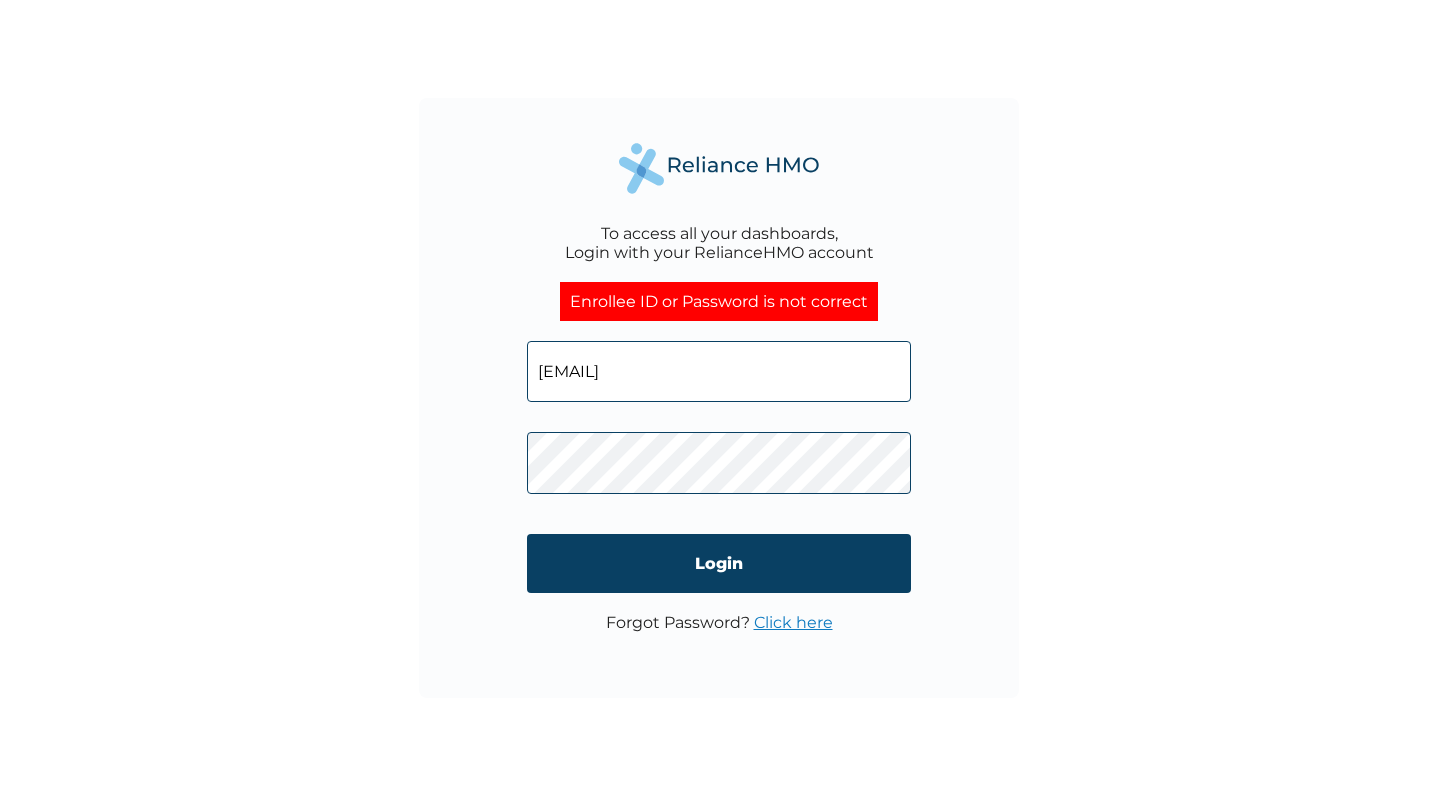 type on "fisayoakinwumi@yahoo.com" 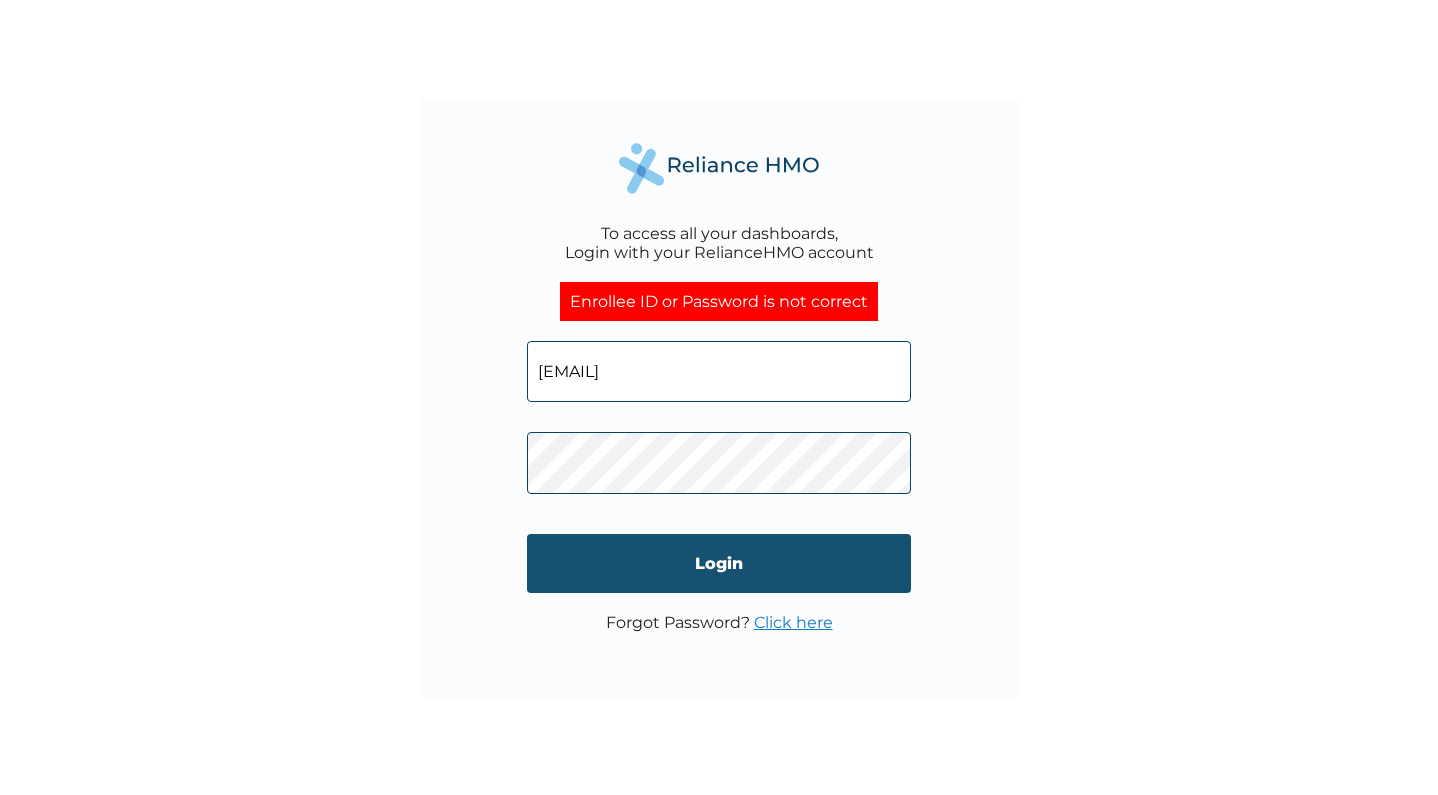 click on "Login" at bounding box center [719, 563] 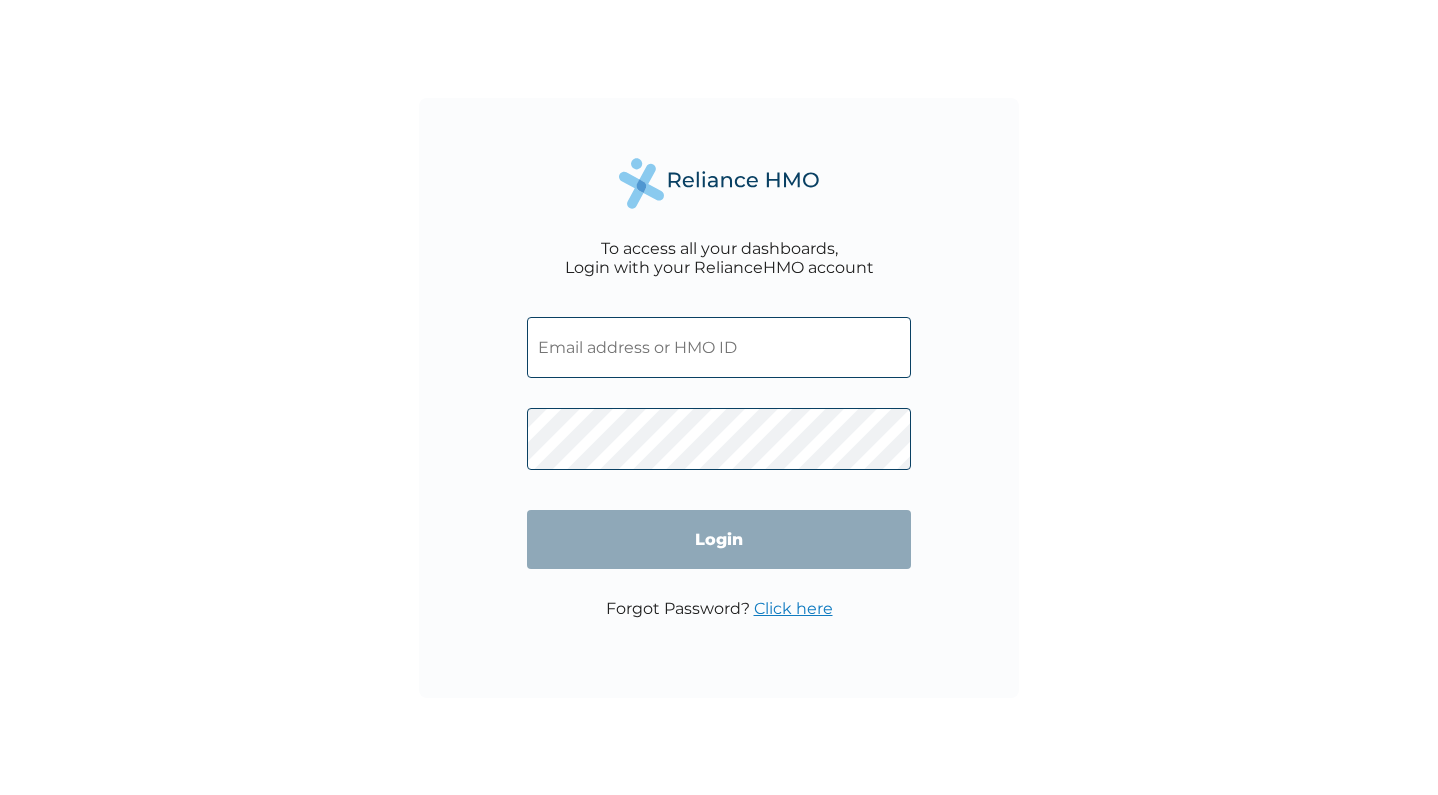 scroll, scrollTop: 0, scrollLeft: 0, axis: both 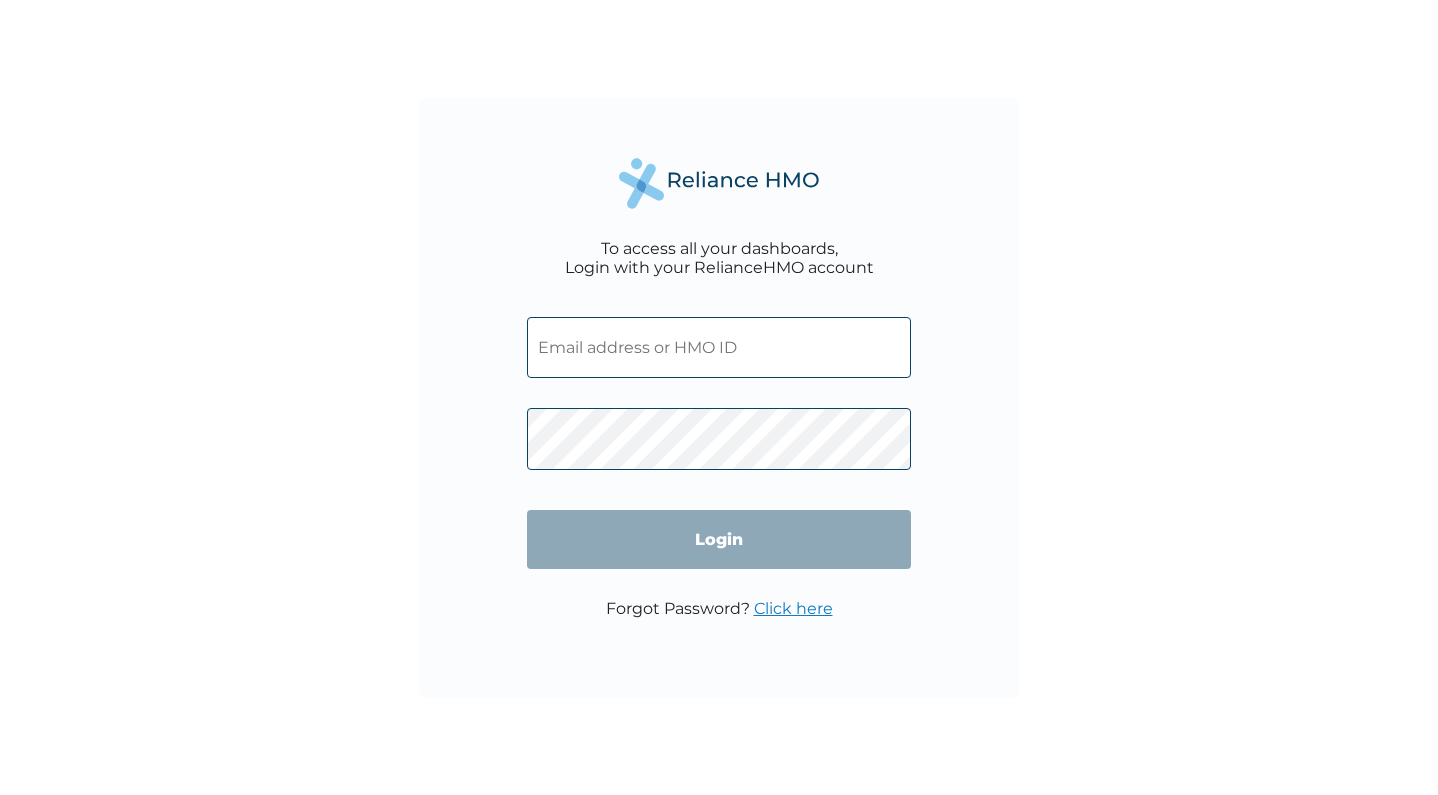 type on "fisayoakinwumi@yahoo.com" 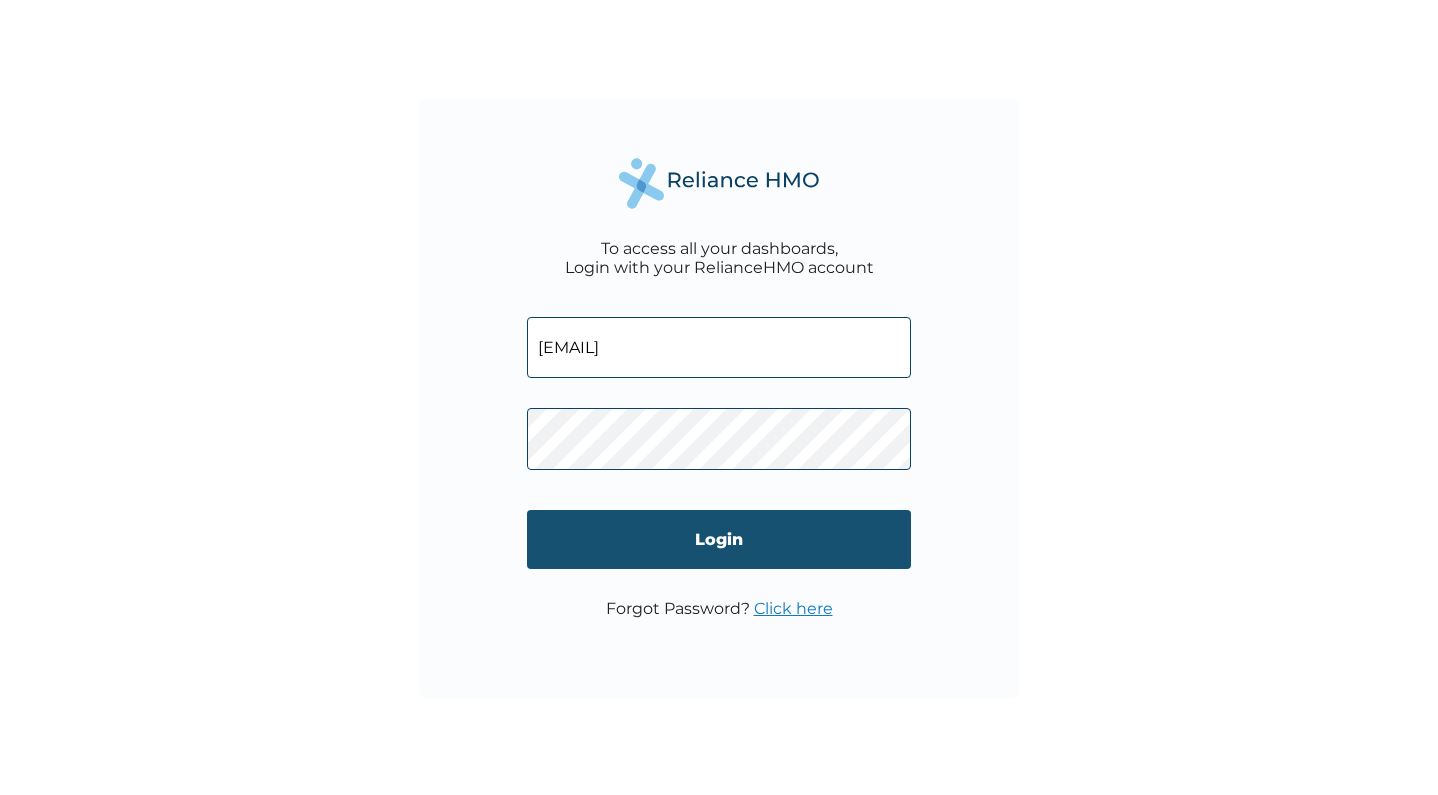 click on "Login" at bounding box center (719, 539) 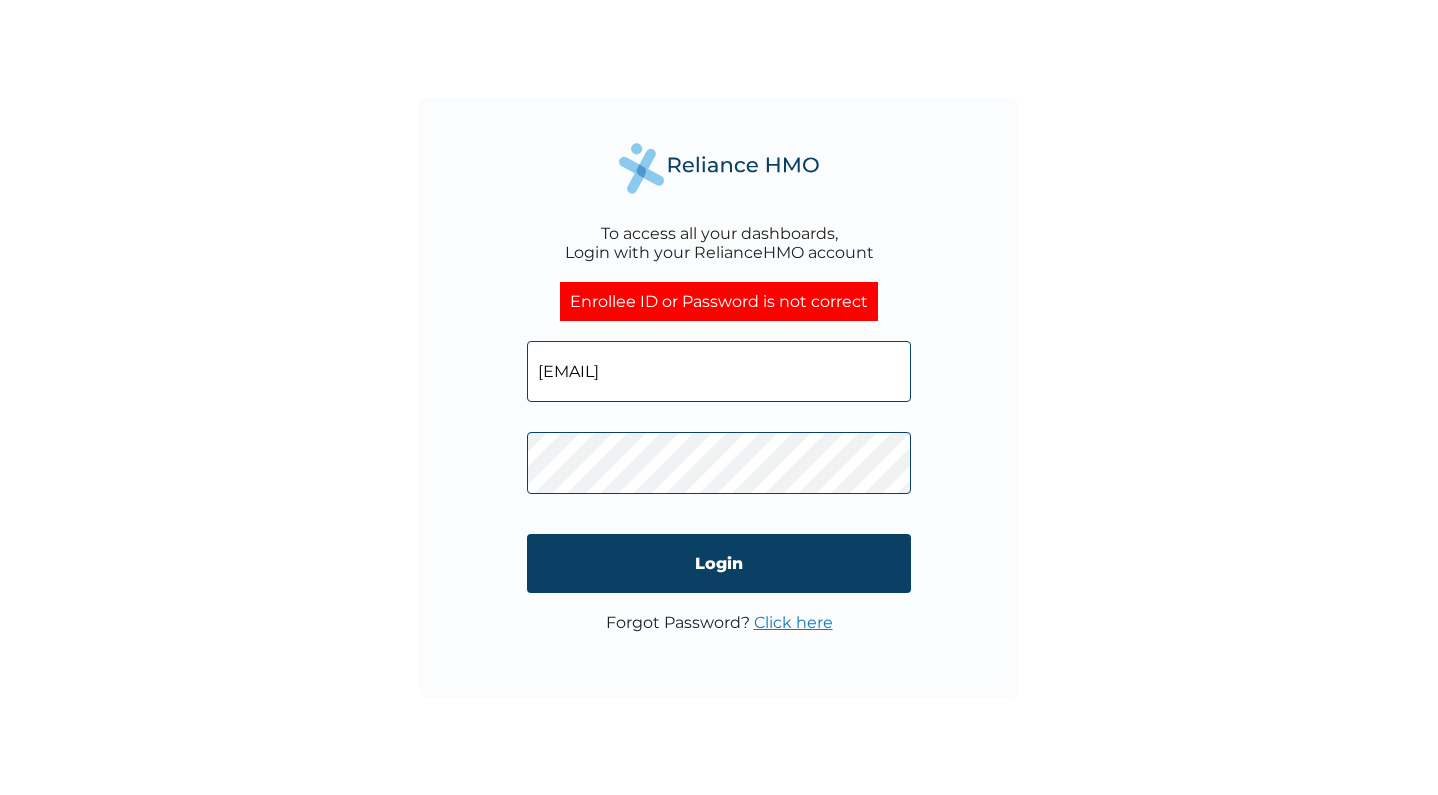 click on "fisayoakinwumi@yahoo.com Login" at bounding box center (719, 467) 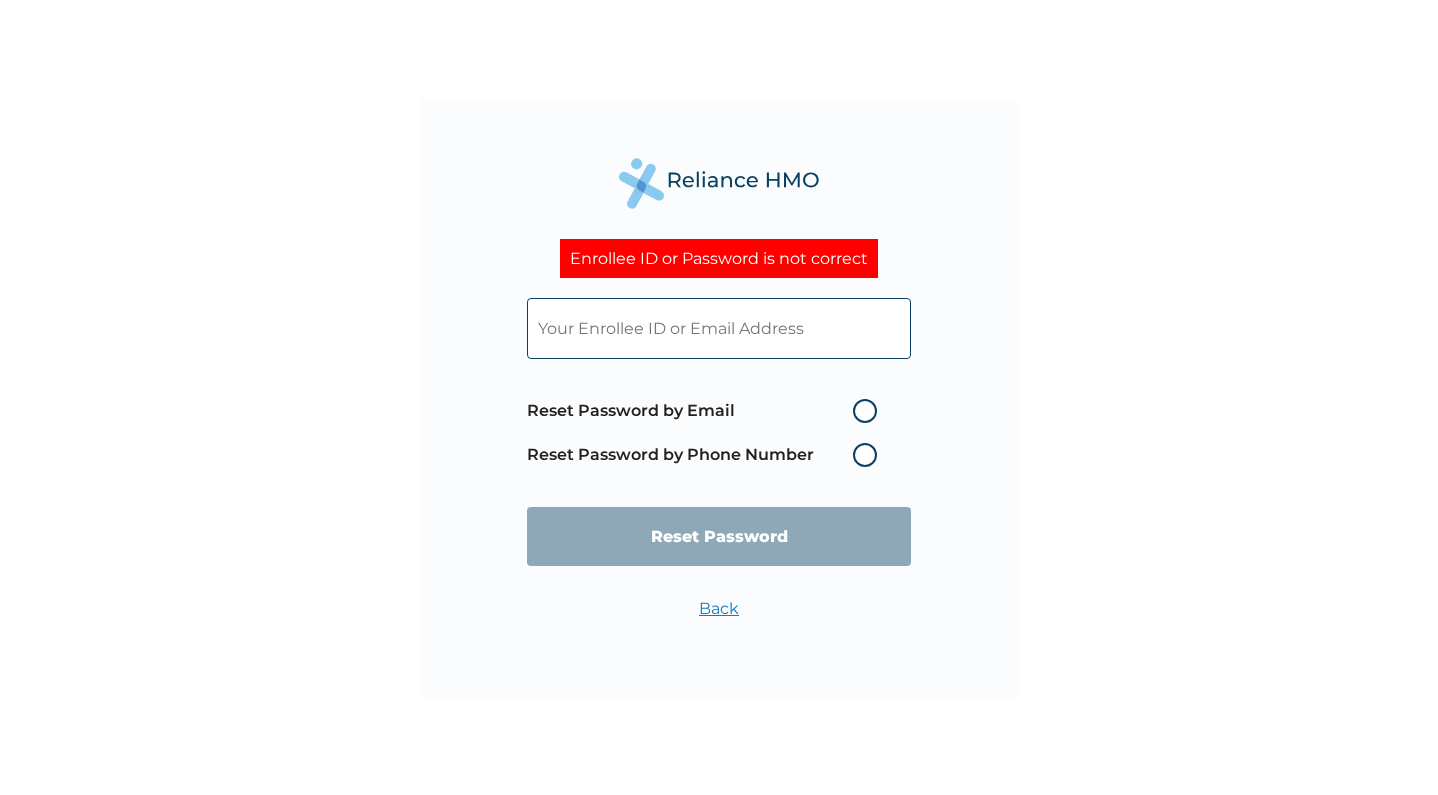 type on "fisayoakinwumi@yahoo.com" 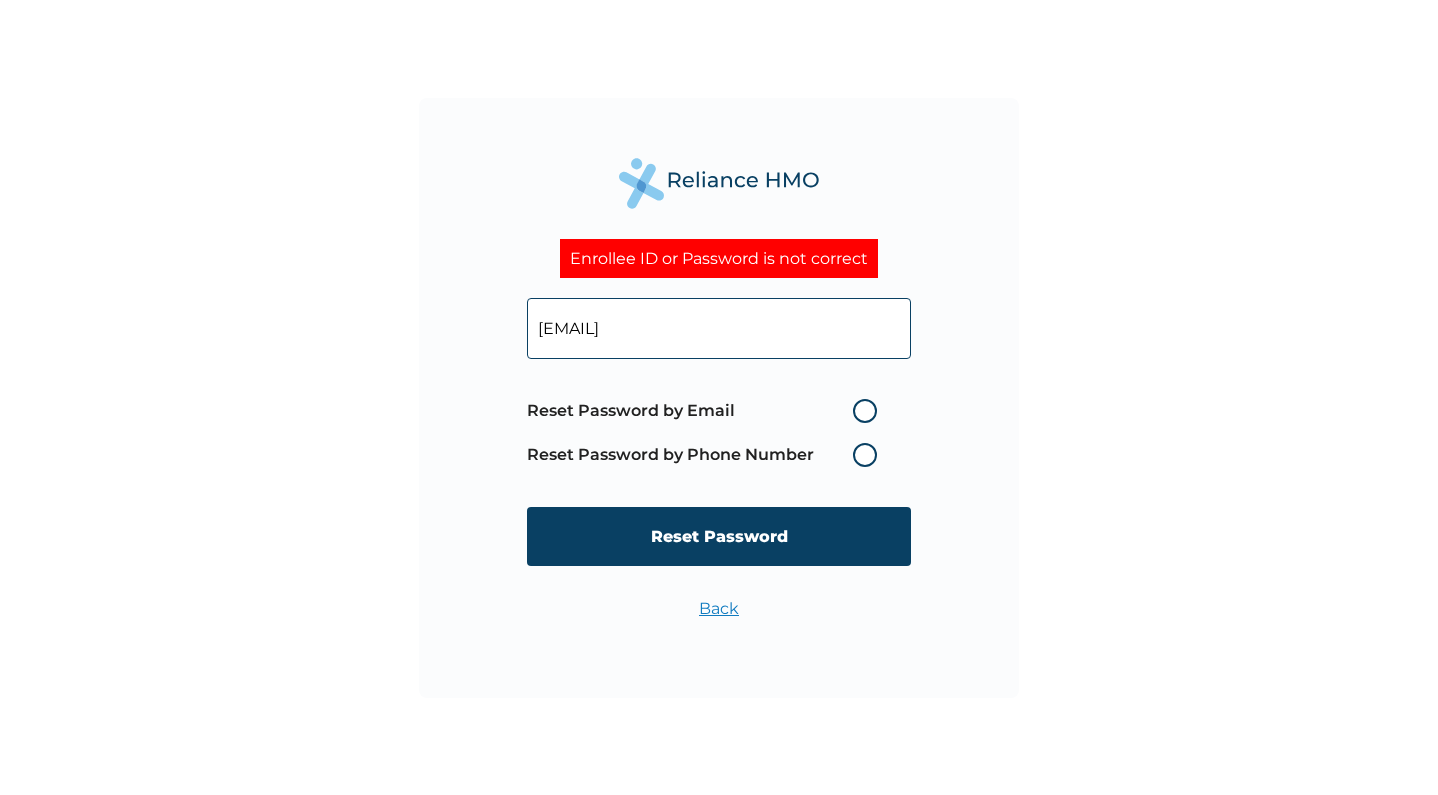 click on "Reset Password by Email" at bounding box center [707, 411] 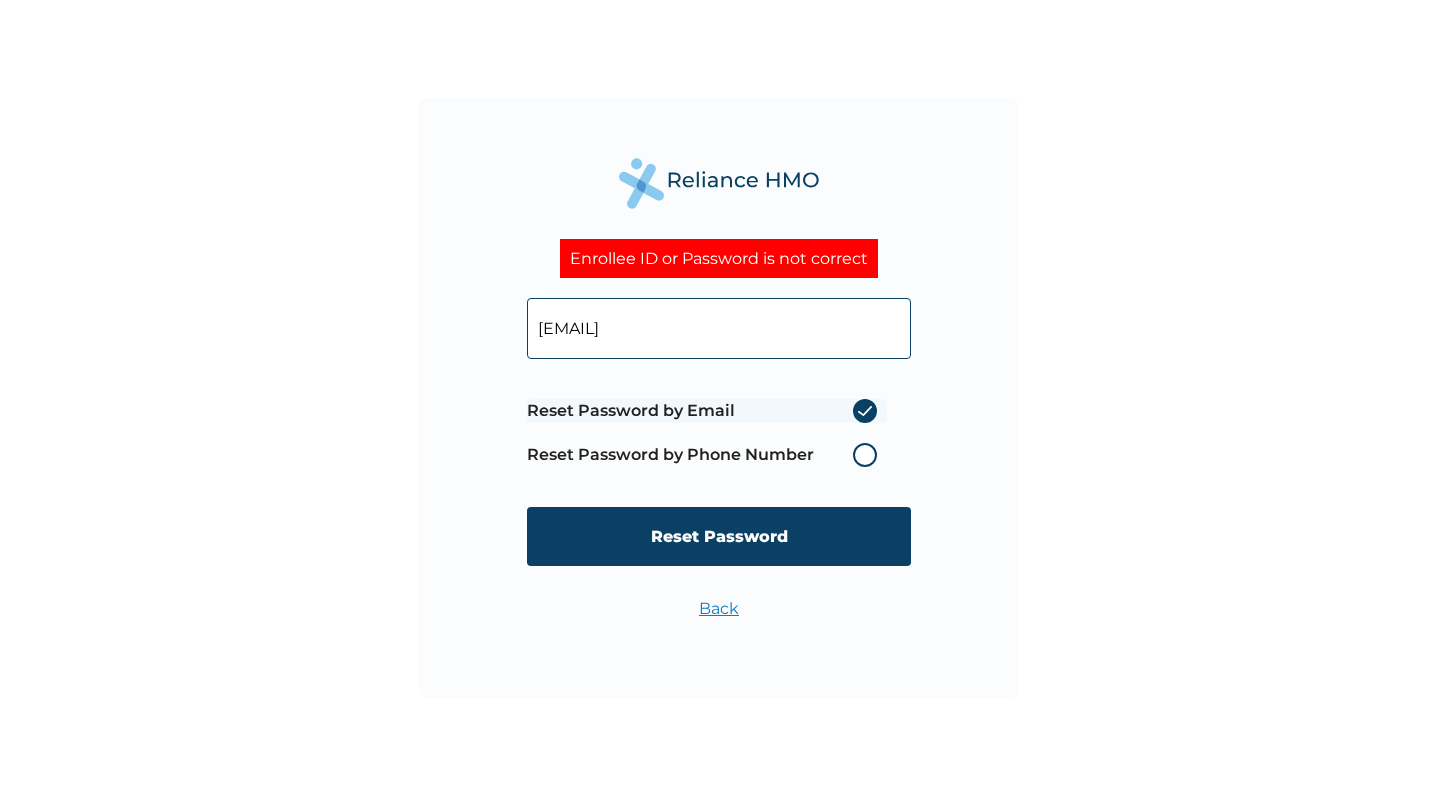 radio on "true" 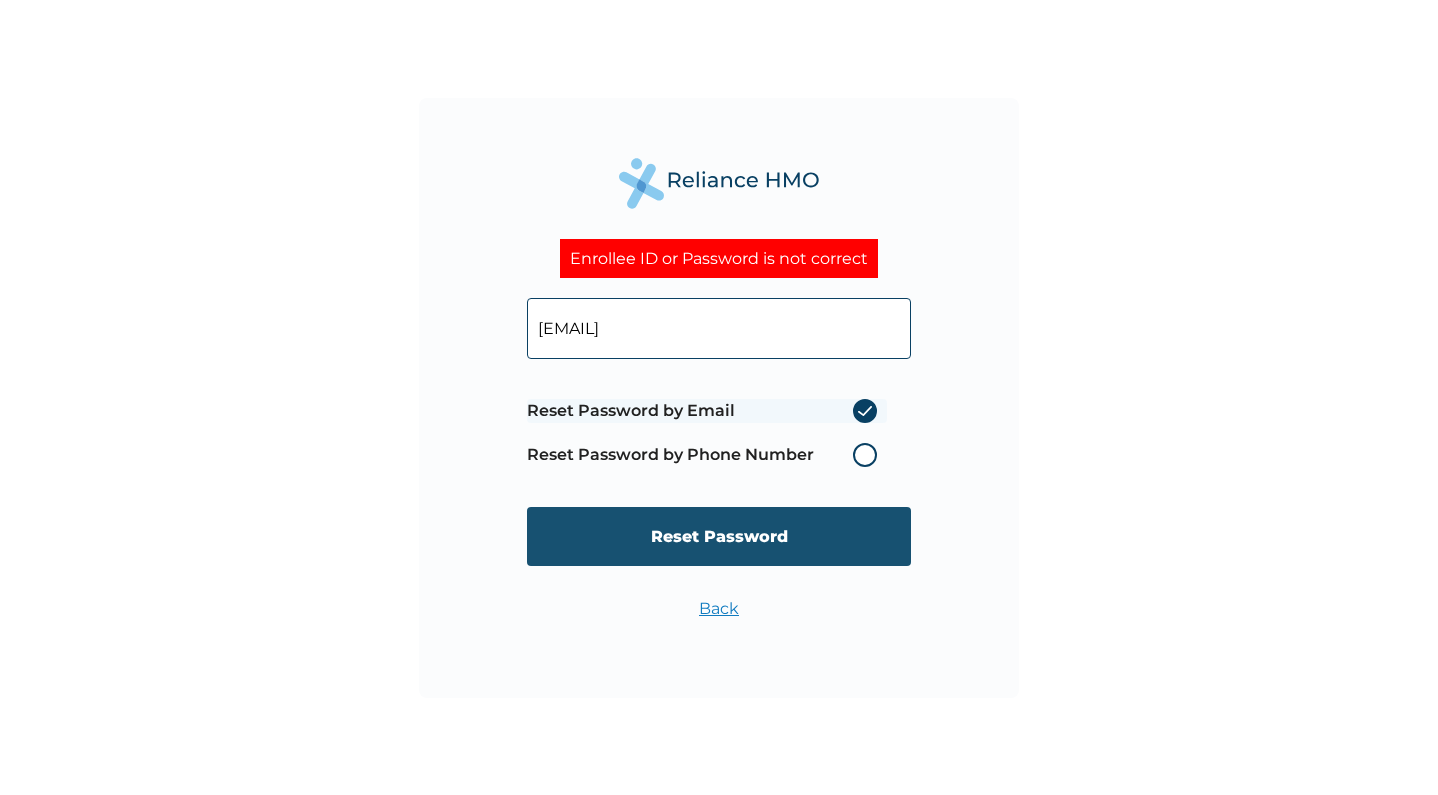 click on "Reset Password" at bounding box center (719, 536) 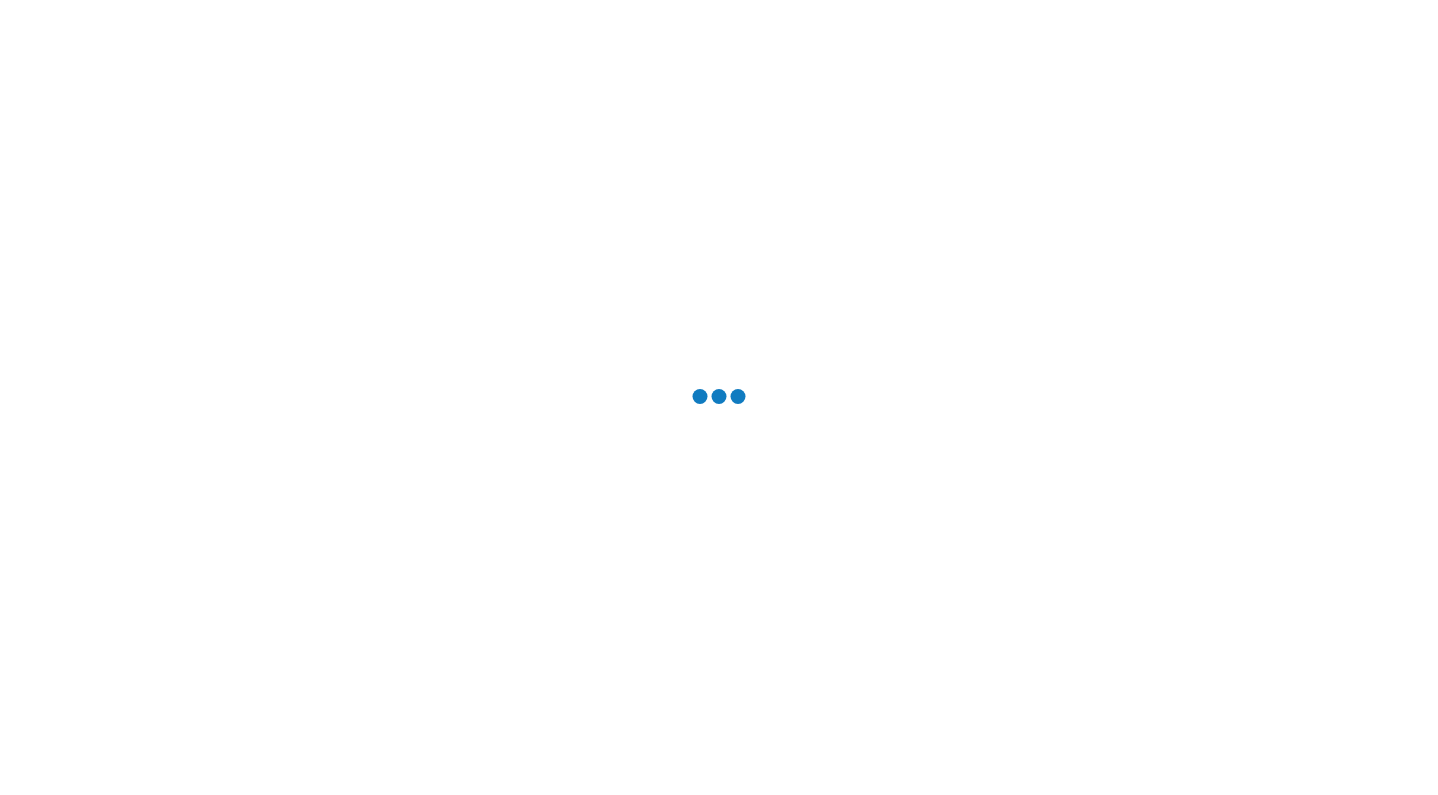 scroll, scrollTop: 0, scrollLeft: 0, axis: both 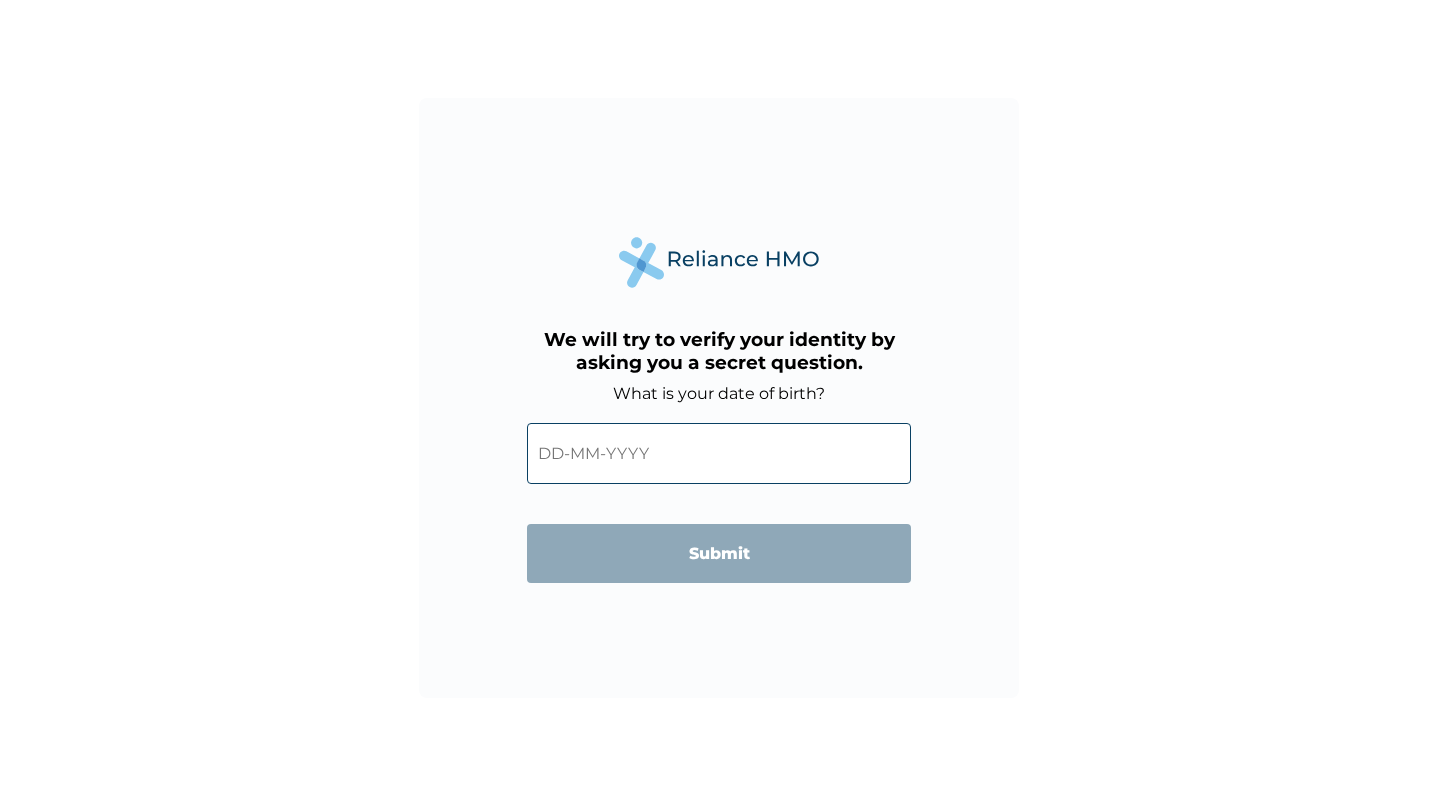 click at bounding box center (719, 453) 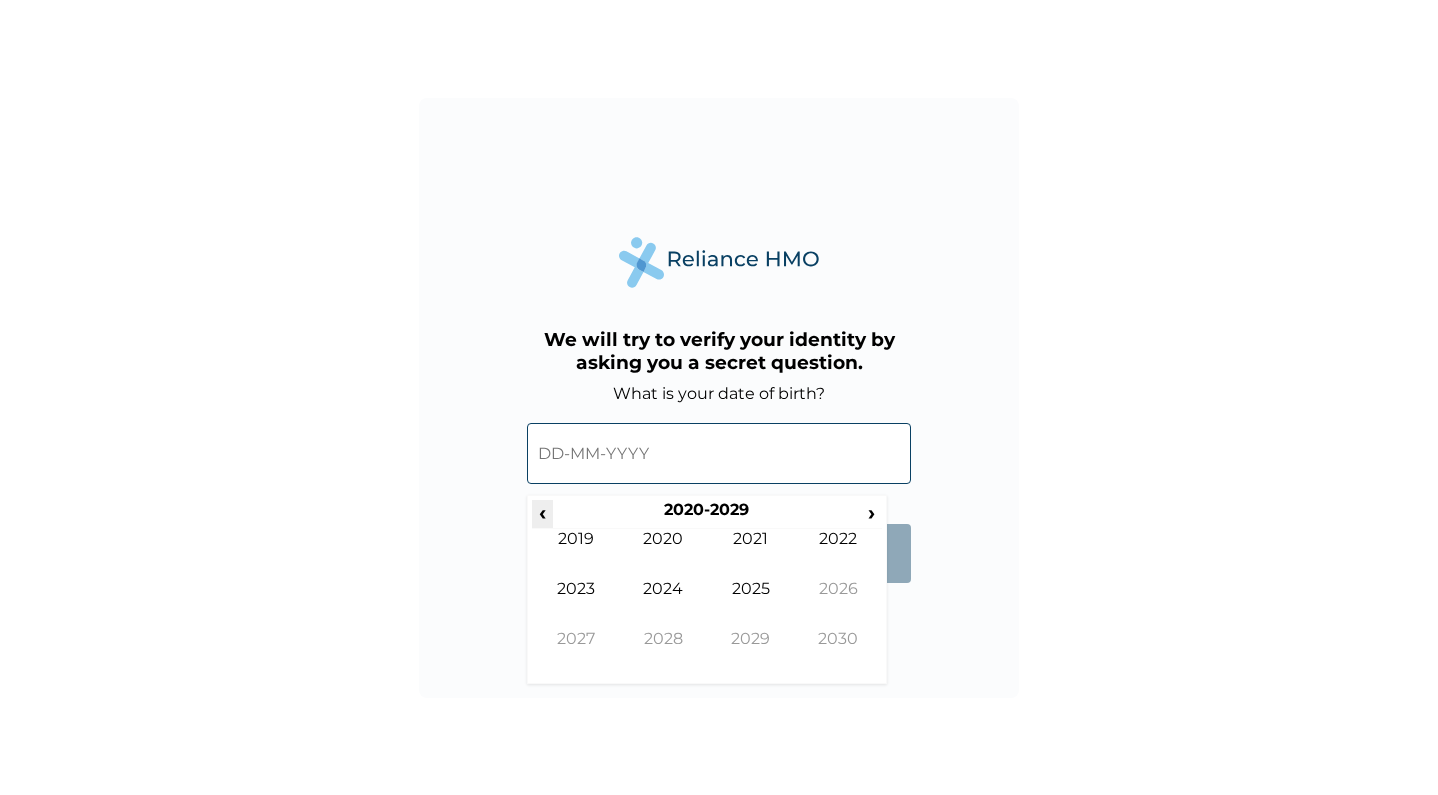 click on "‹" at bounding box center [542, 512] 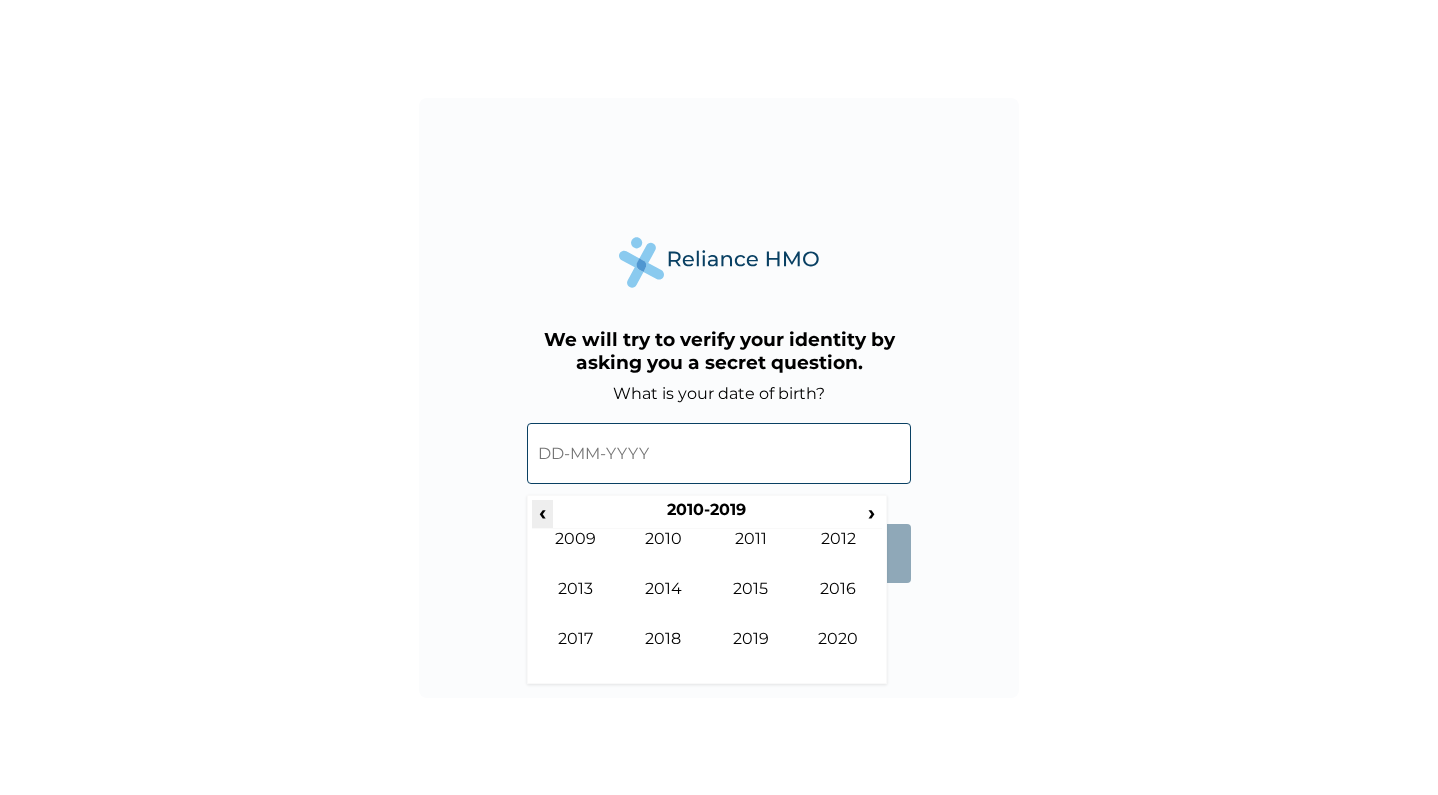 click on "‹" at bounding box center (542, 512) 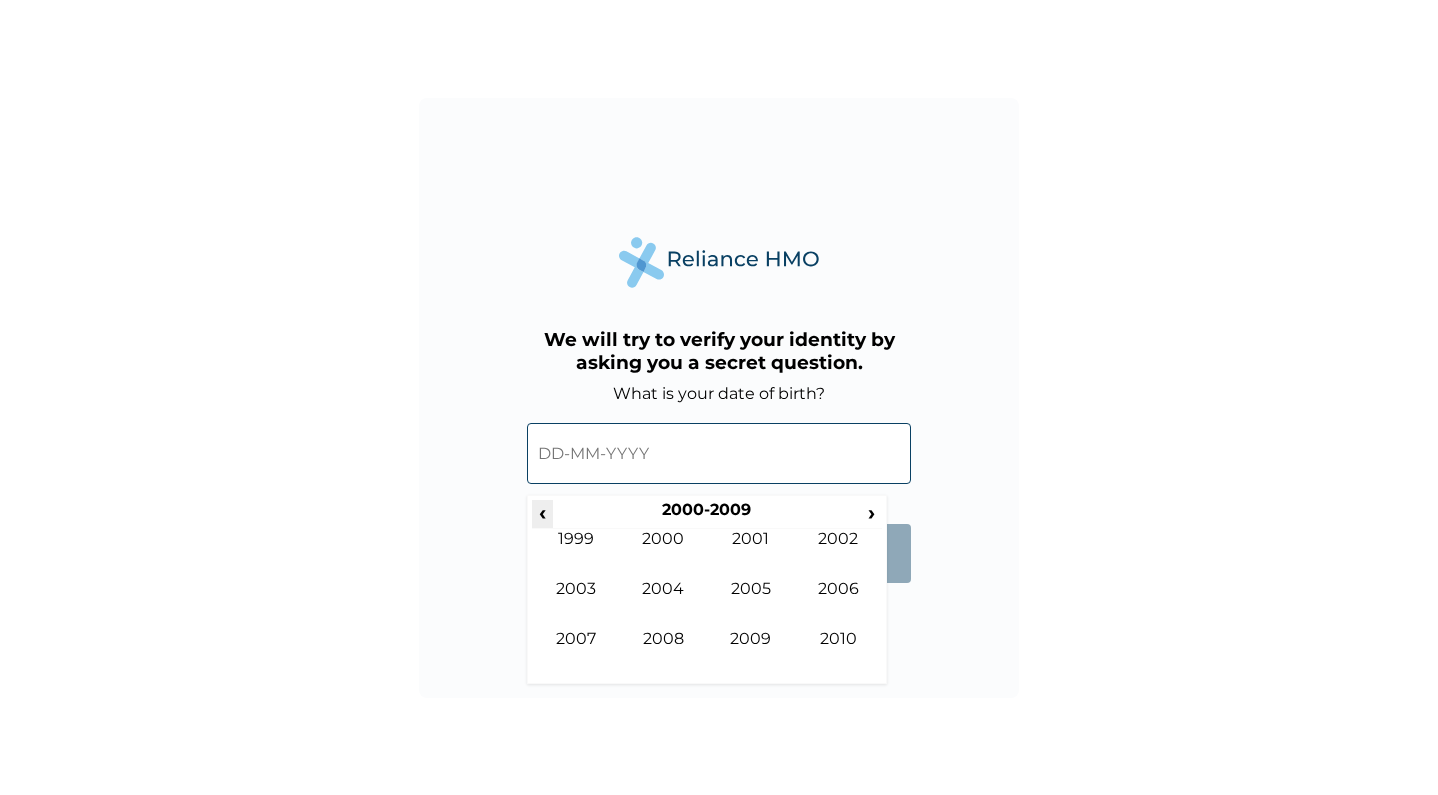 click on "‹" at bounding box center [542, 512] 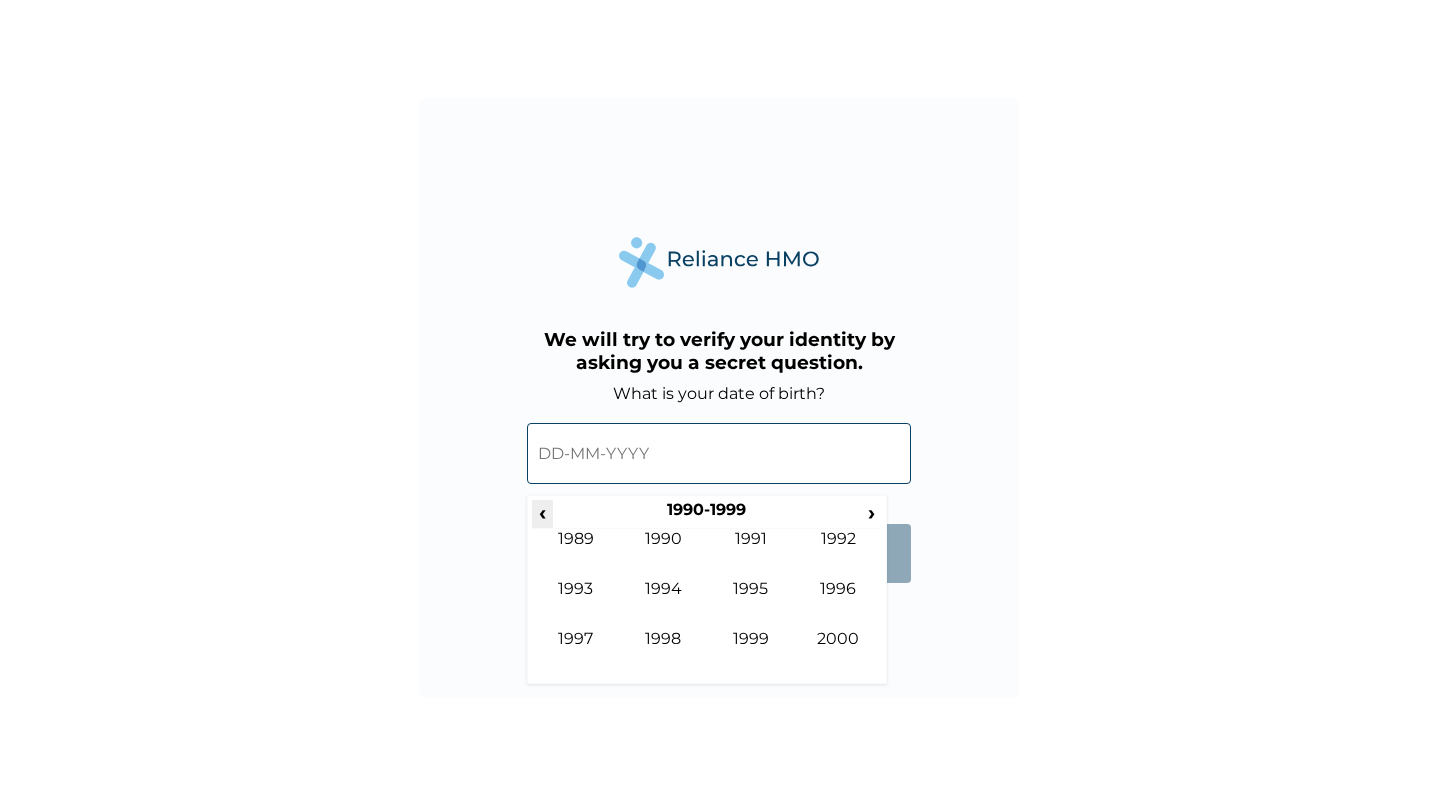click on "‹" at bounding box center (542, 512) 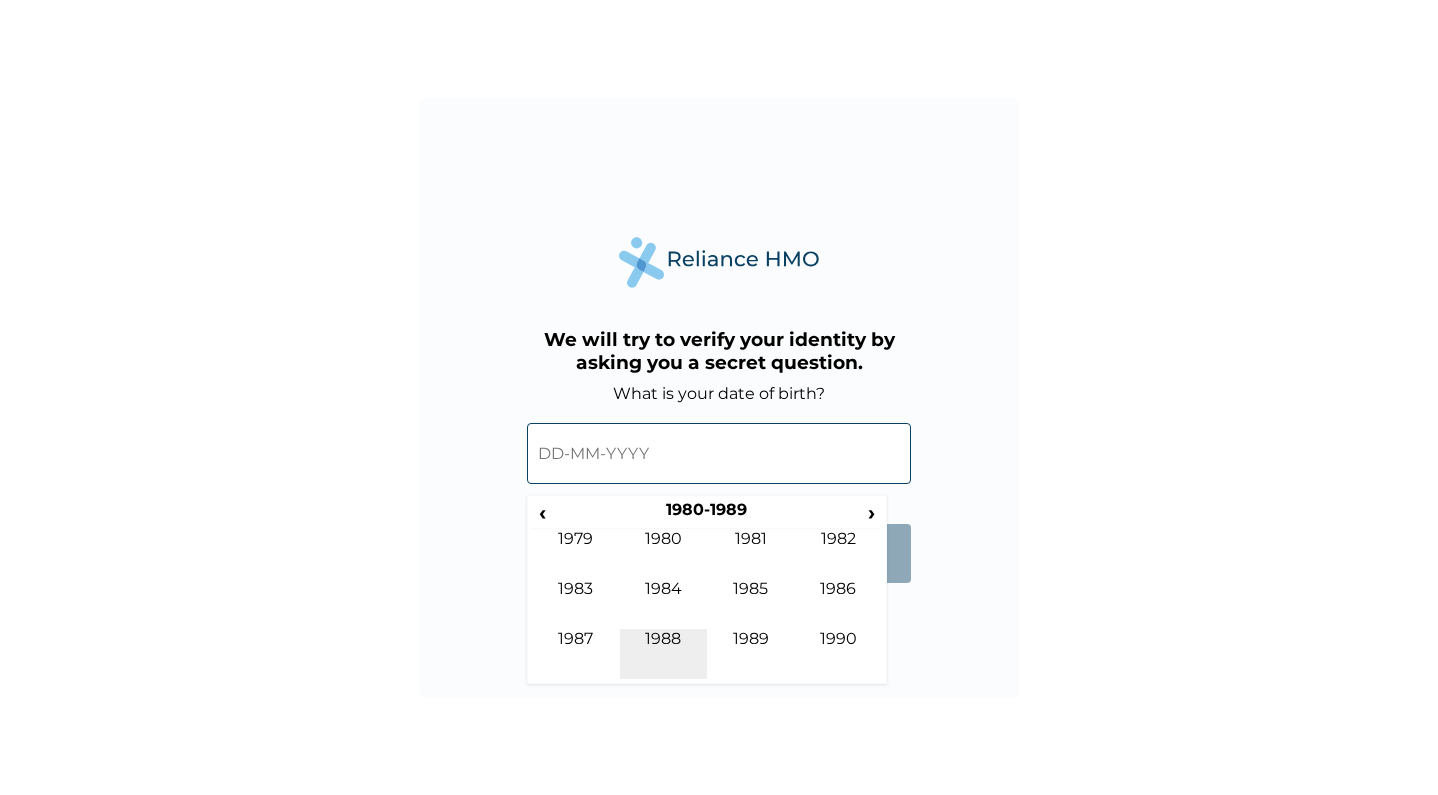 click on "1988" at bounding box center [664, 654] 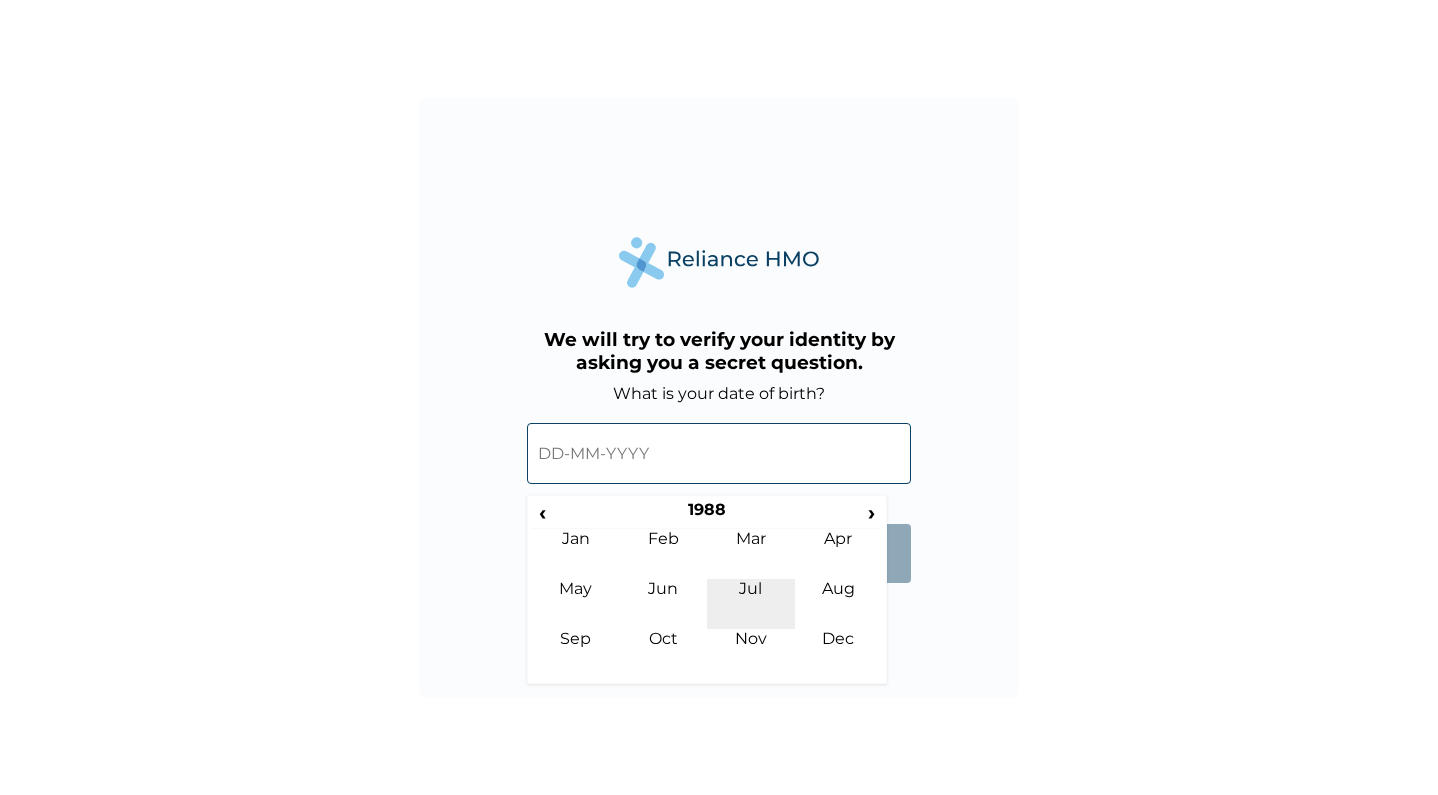 click on "Jul" at bounding box center [751, 604] 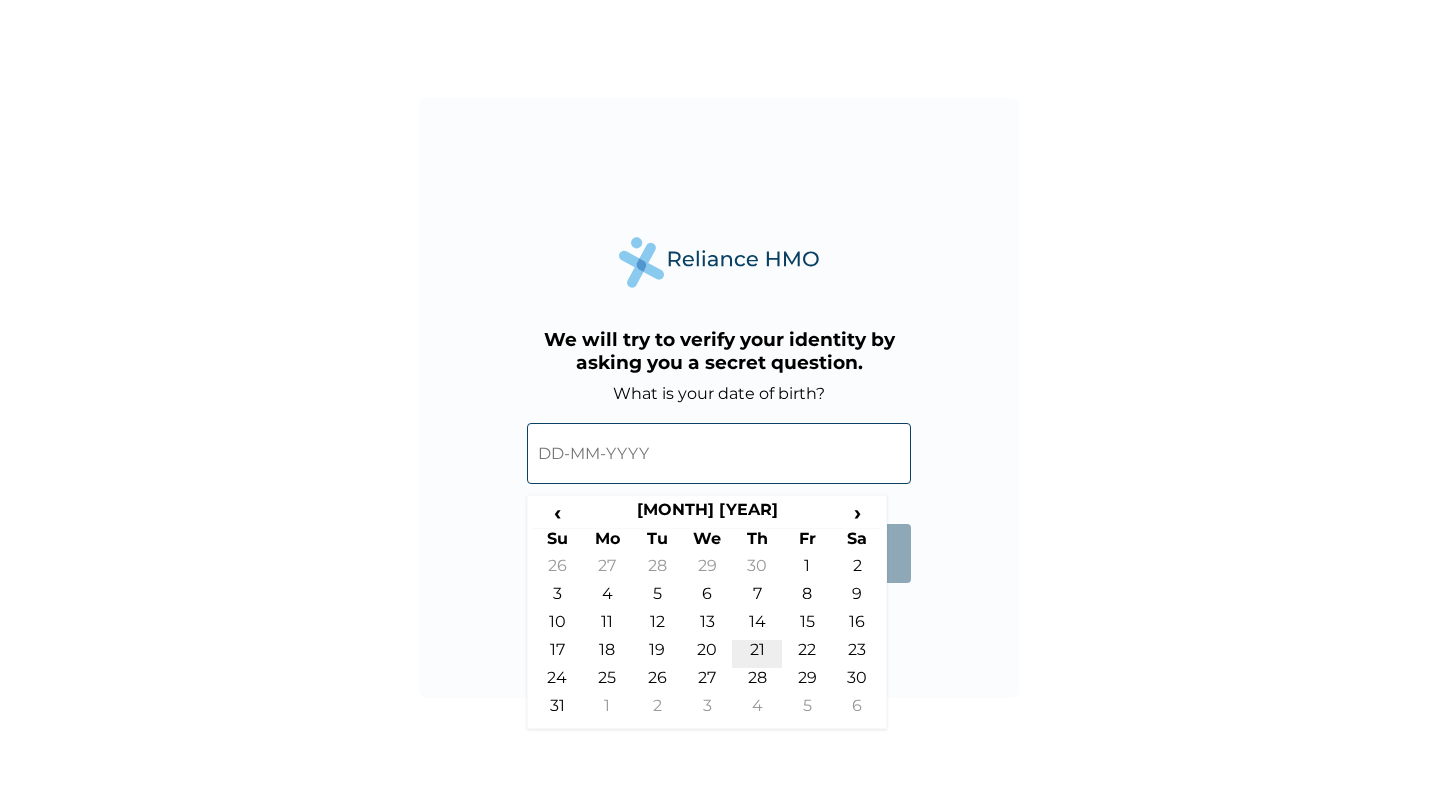 click on "21" at bounding box center (757, 654) 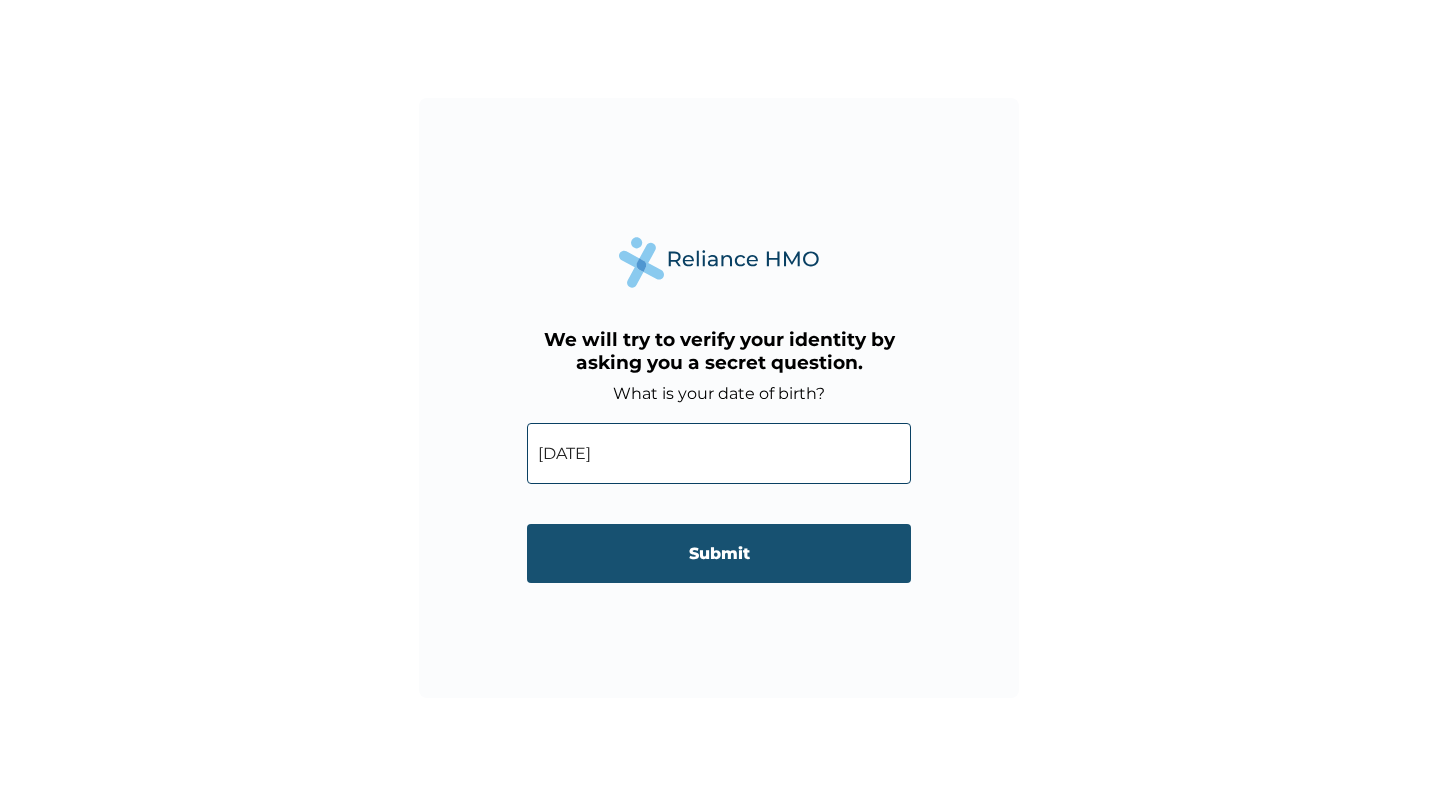 click on "Submit" at bounding box center (719, 553) 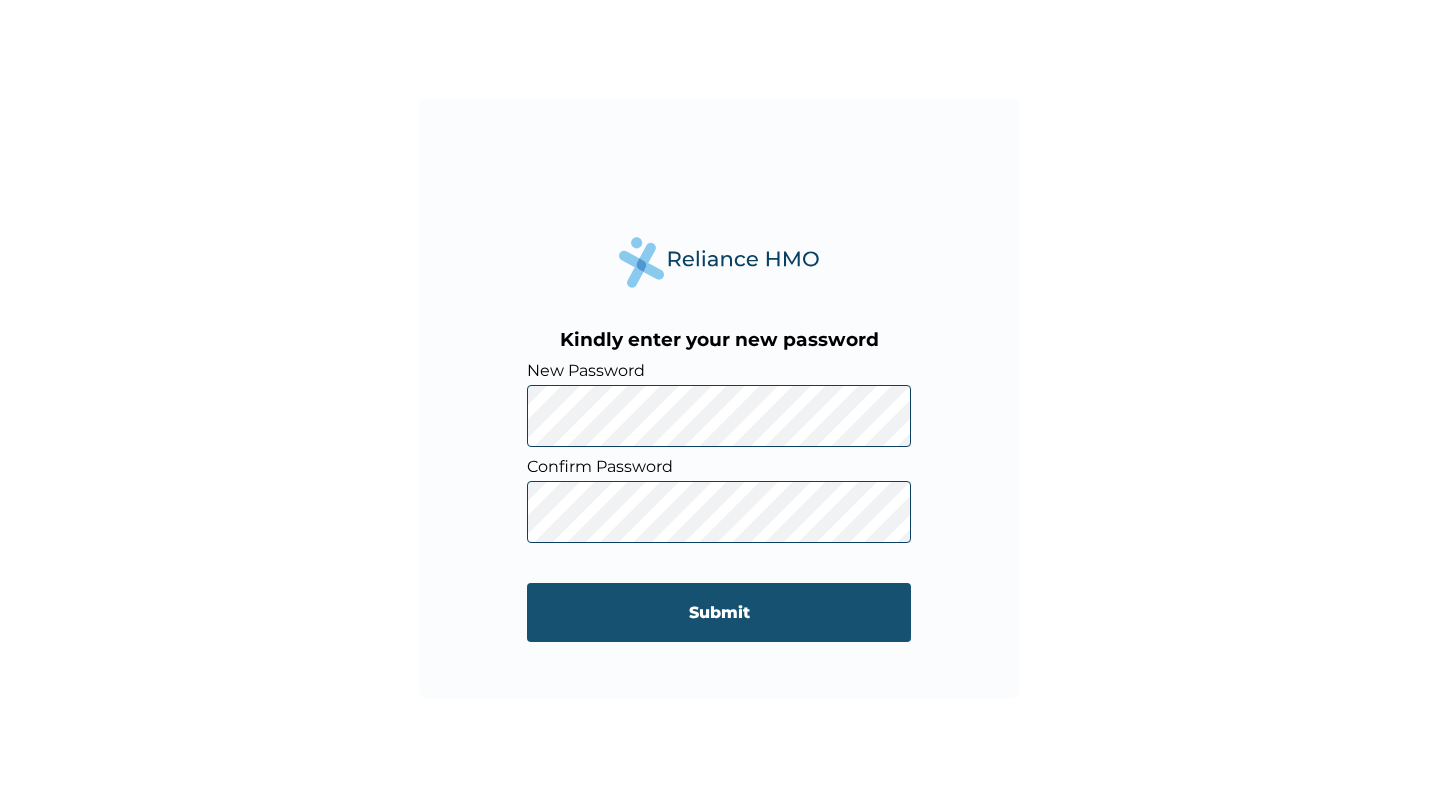 click on "Submit" at bounding box center (719, 612) 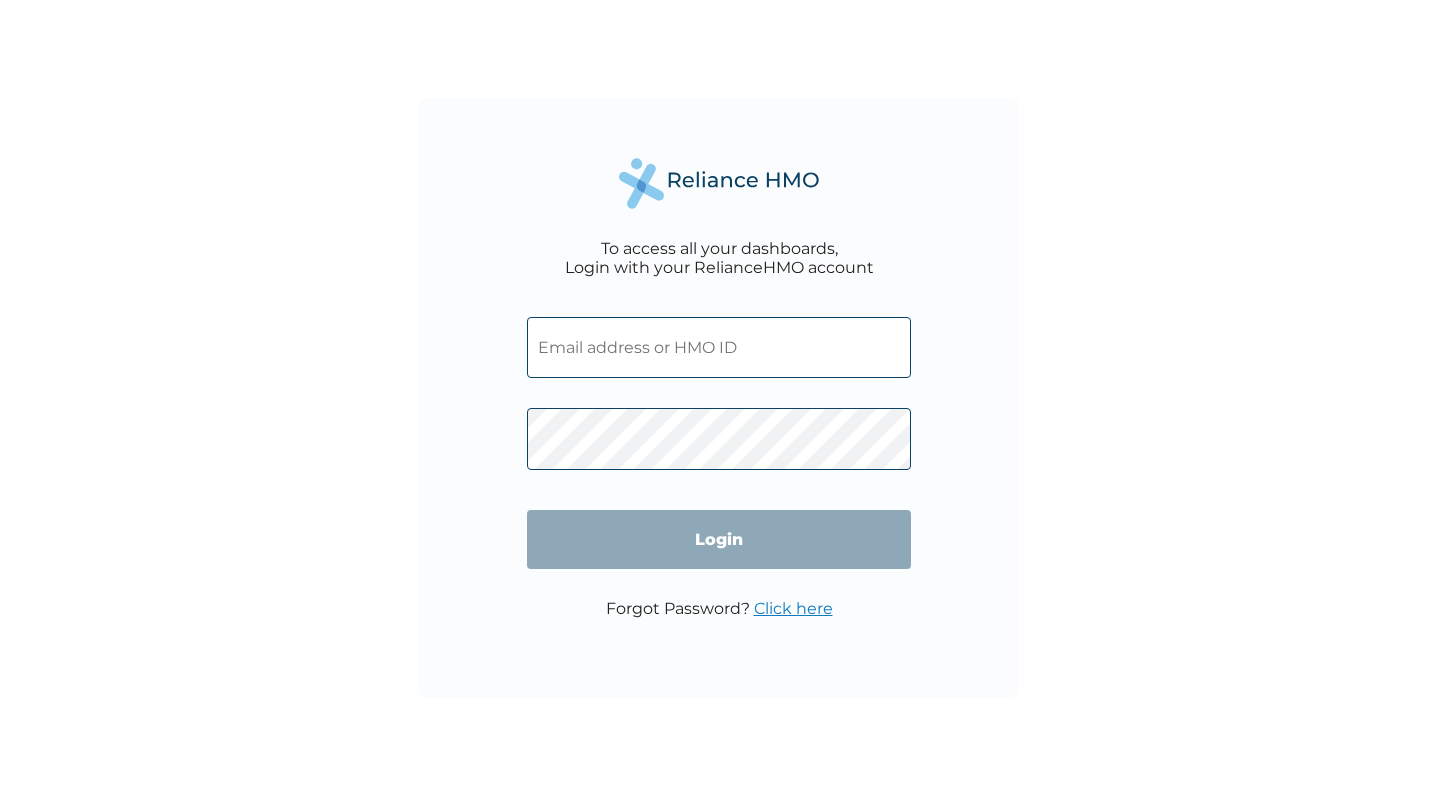 scroll, scrollTop: 0, scrollLeft: 0, axis: both 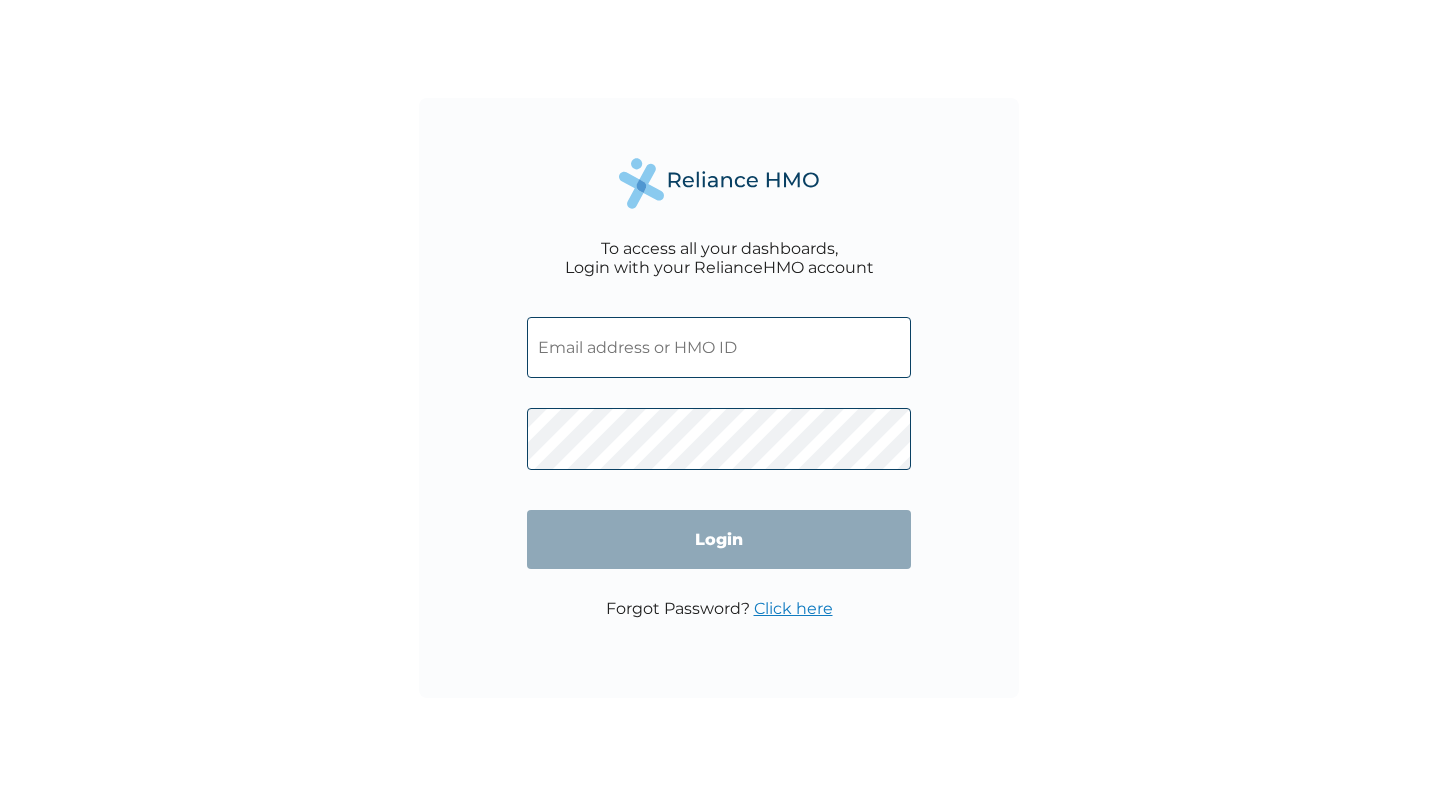 type on "[EMAIL]" 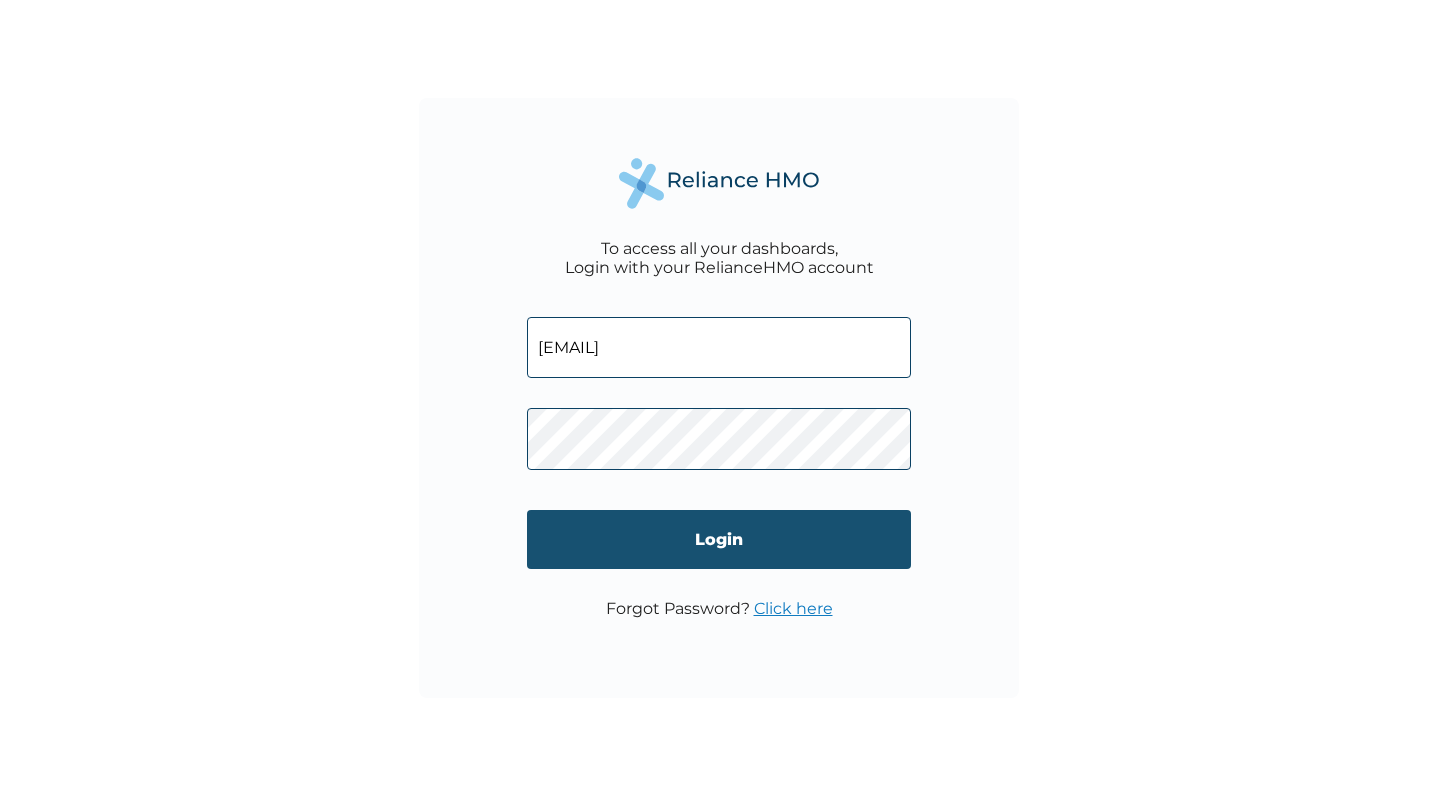 click on "Login" at bounding box center (719, 539) 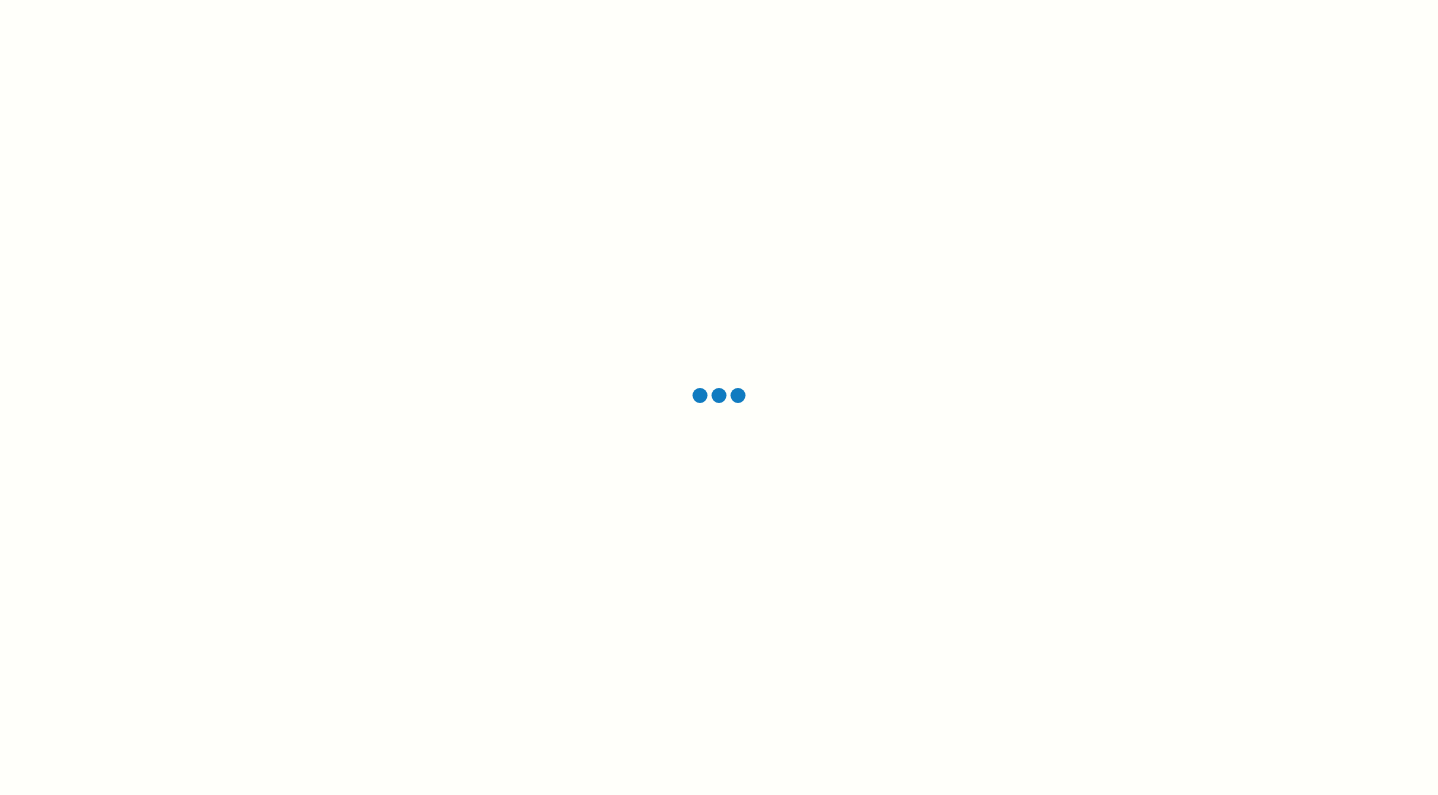 scroll, scrollTop: 0, scrollLeft: 0, axis: both 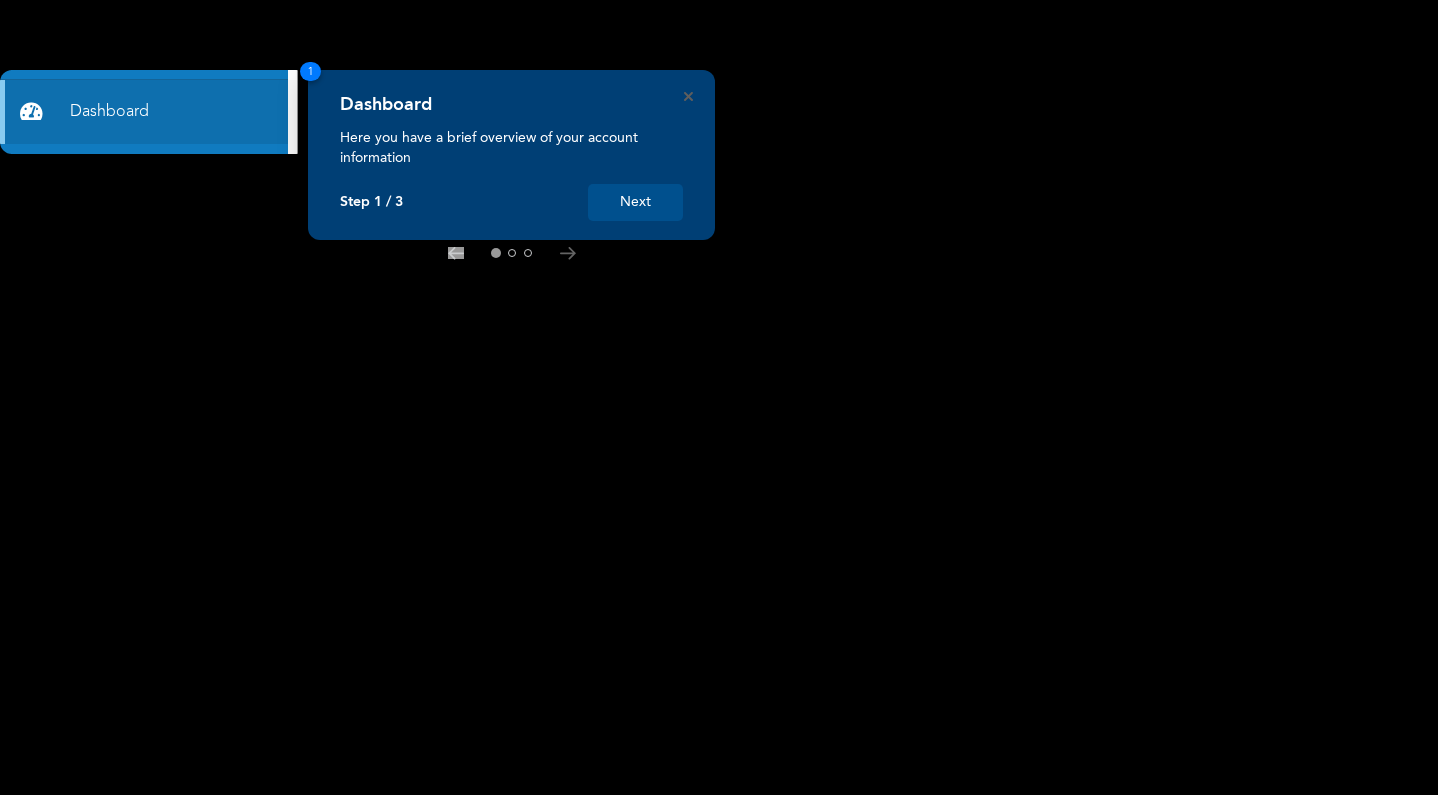 click on "Next" at bounding box center [635, 202] 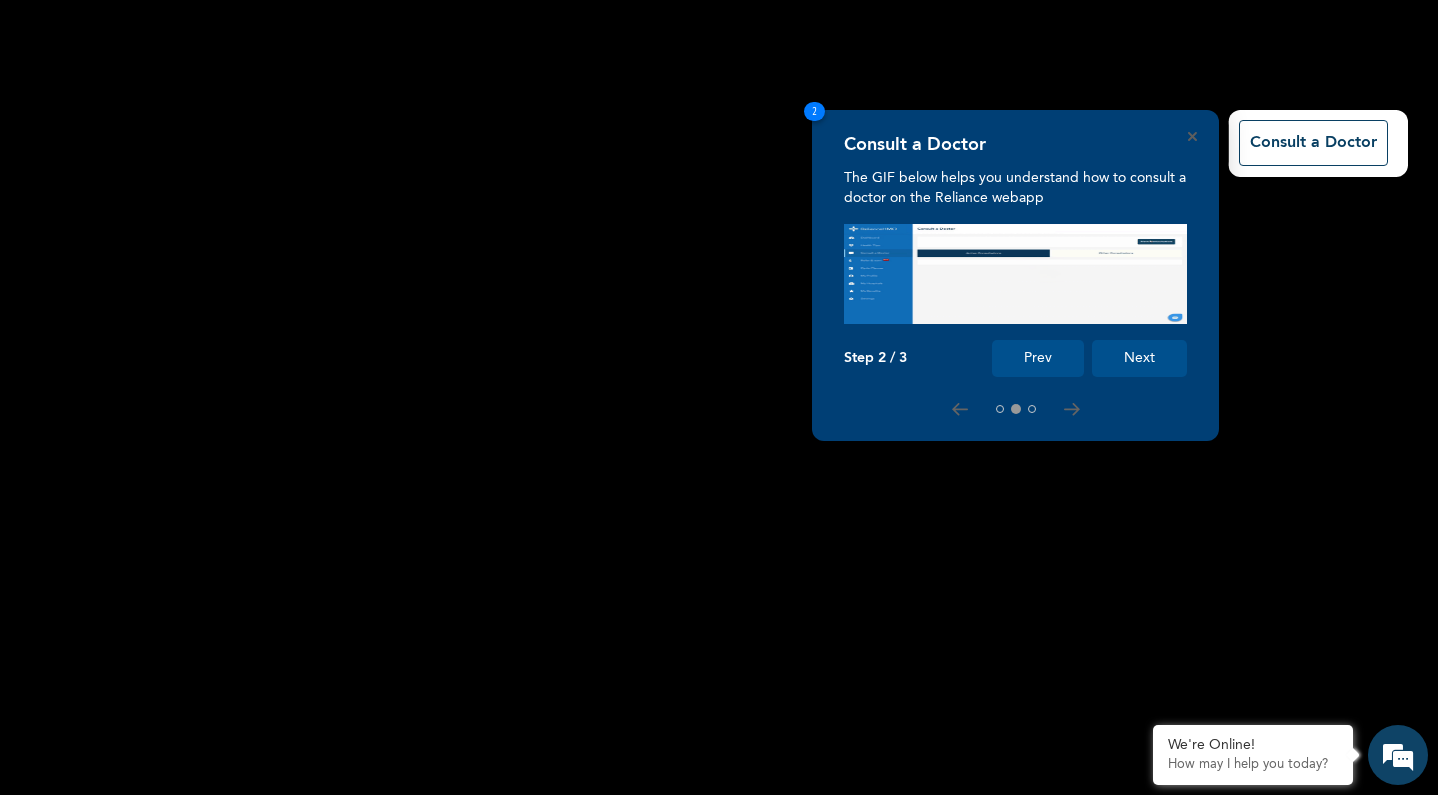 click on "Next" at bounding box center [1139, 358] 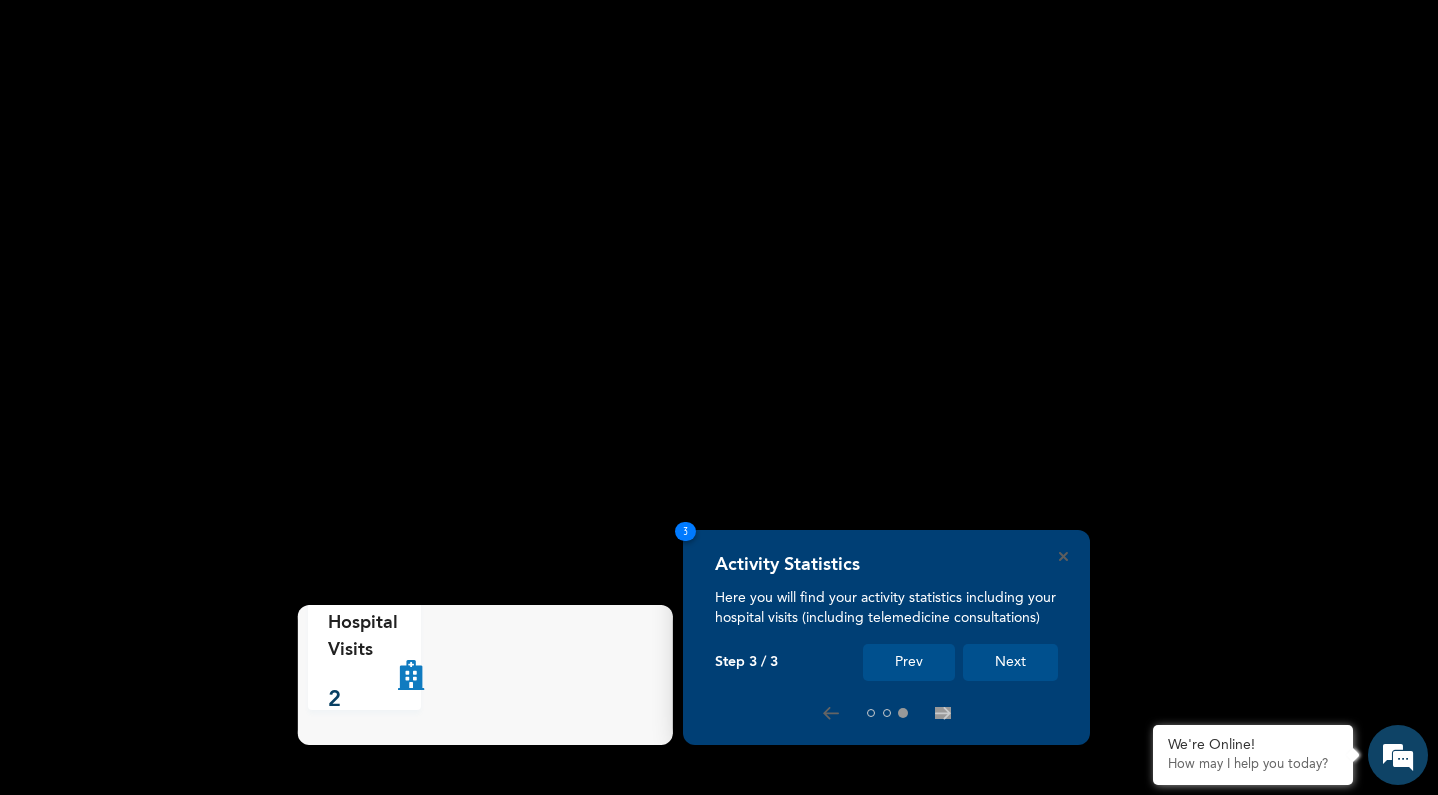click on "Next" at bounding box center (1010, 662) 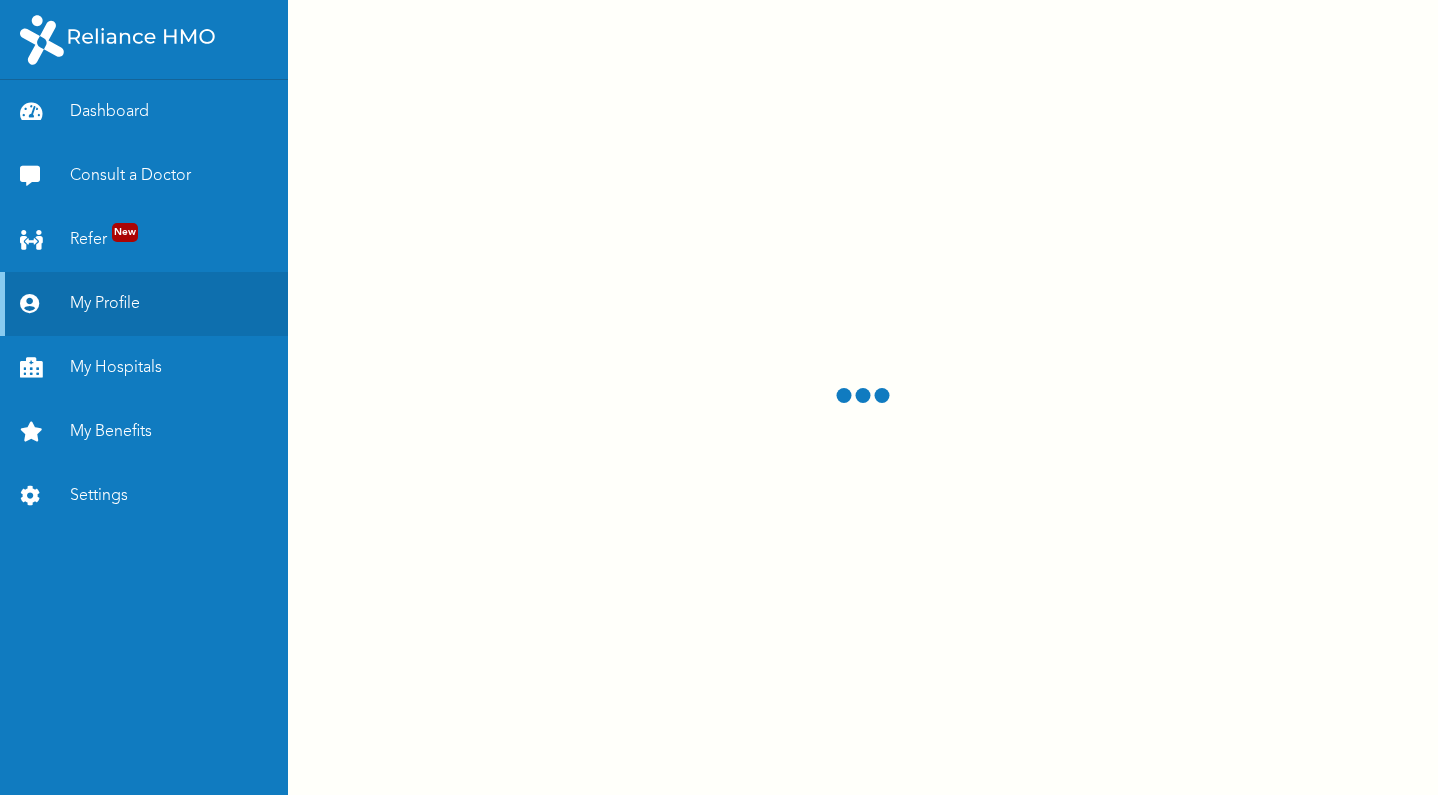 scroll, scrollTop: 0, scrollLeft: 0, axis: both 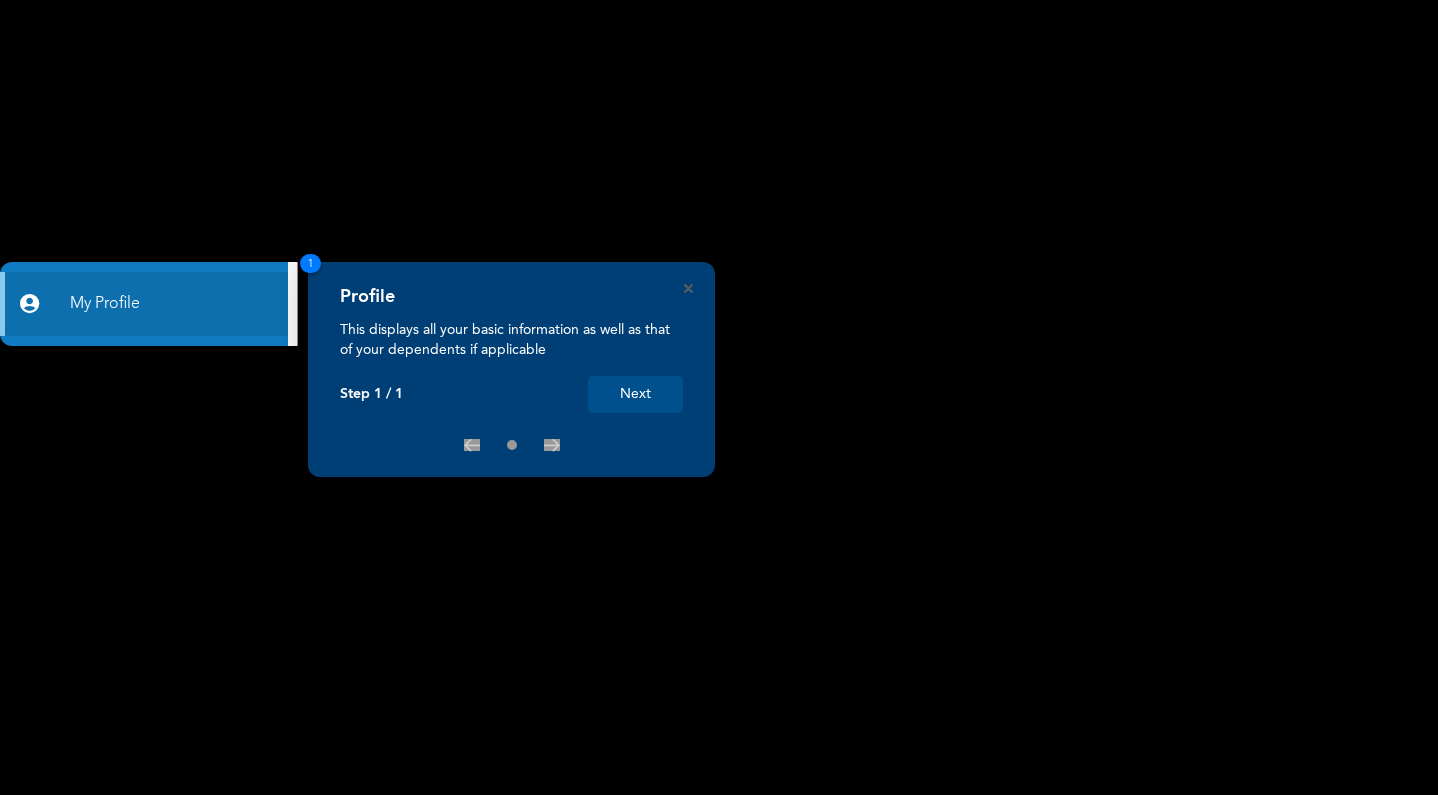 click on "Profile This displays all your basic information as well as that of your dependents if applicable Step 1 / 1 Next 1" at bounding box center (511, 369) 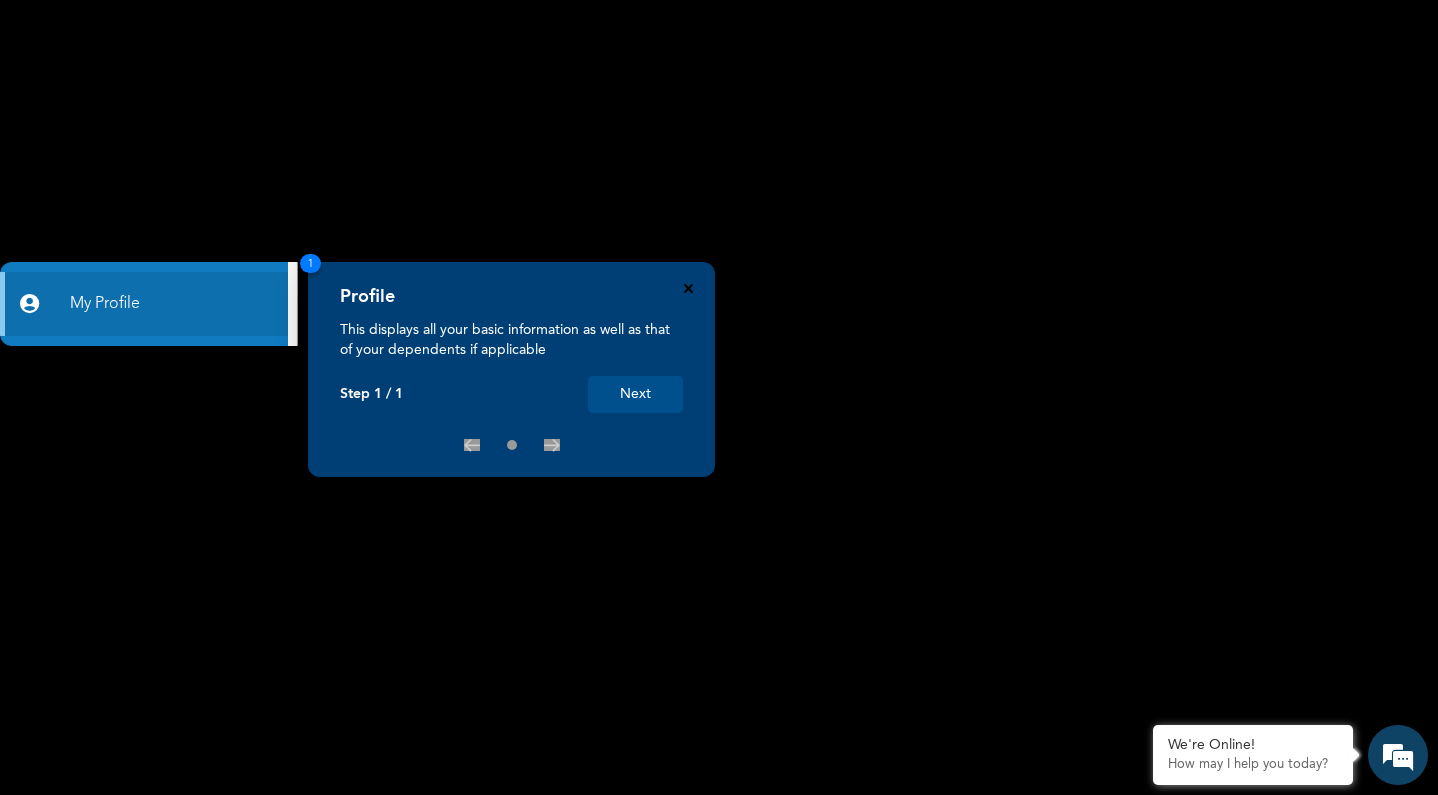 click 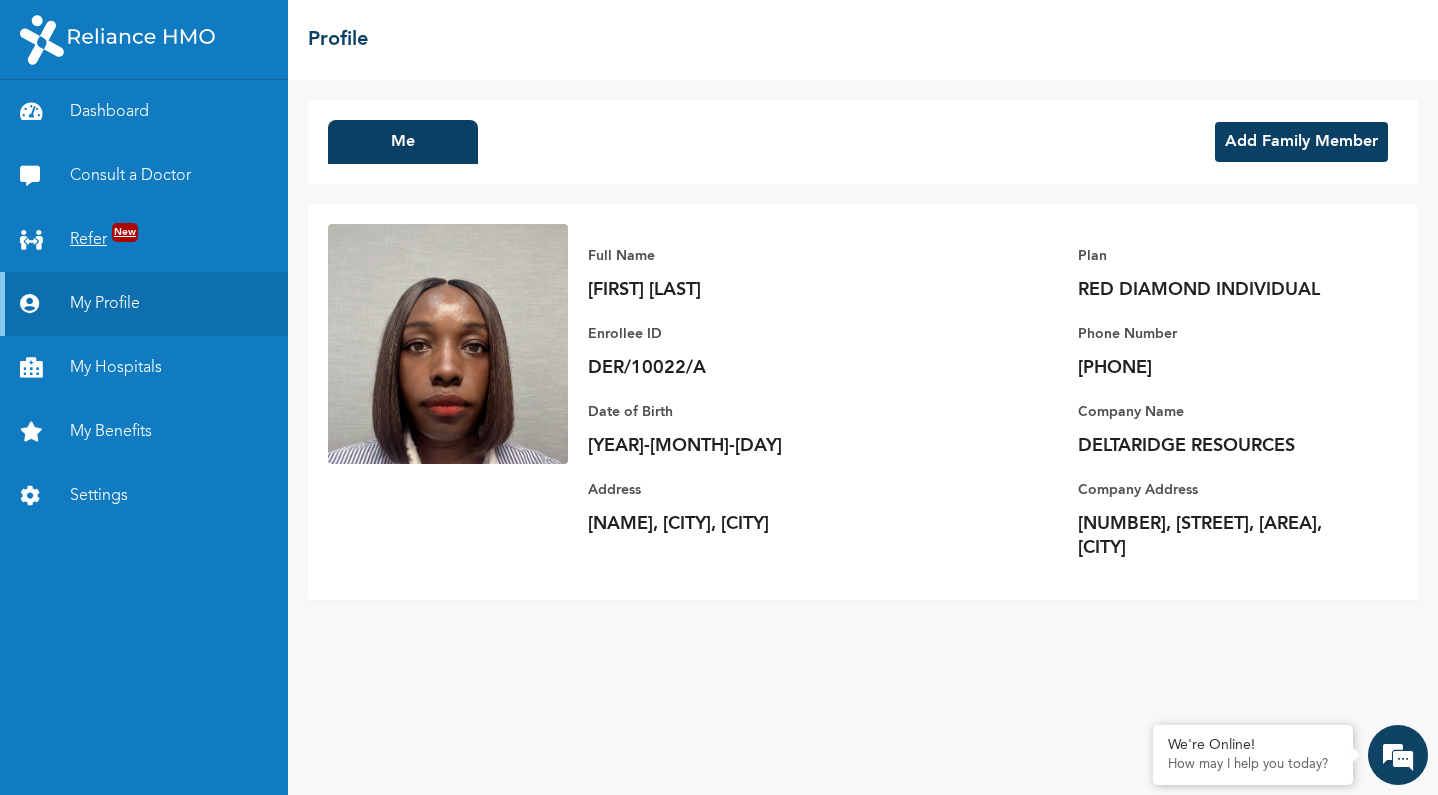 scroll, scrollTop: 0, scrollLeft: 0, axis: both 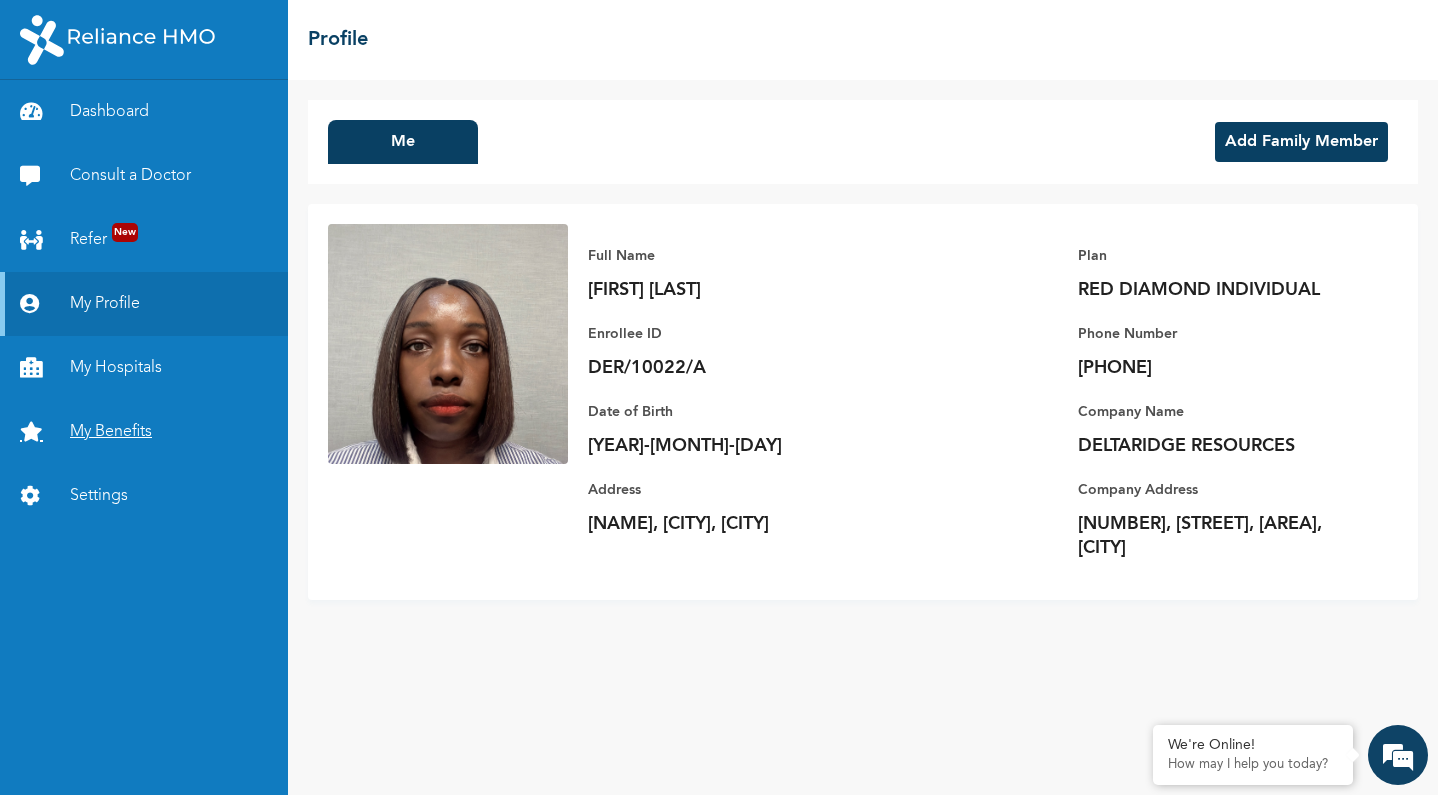 click on "My Benefits" at bounding box center (144, 432) 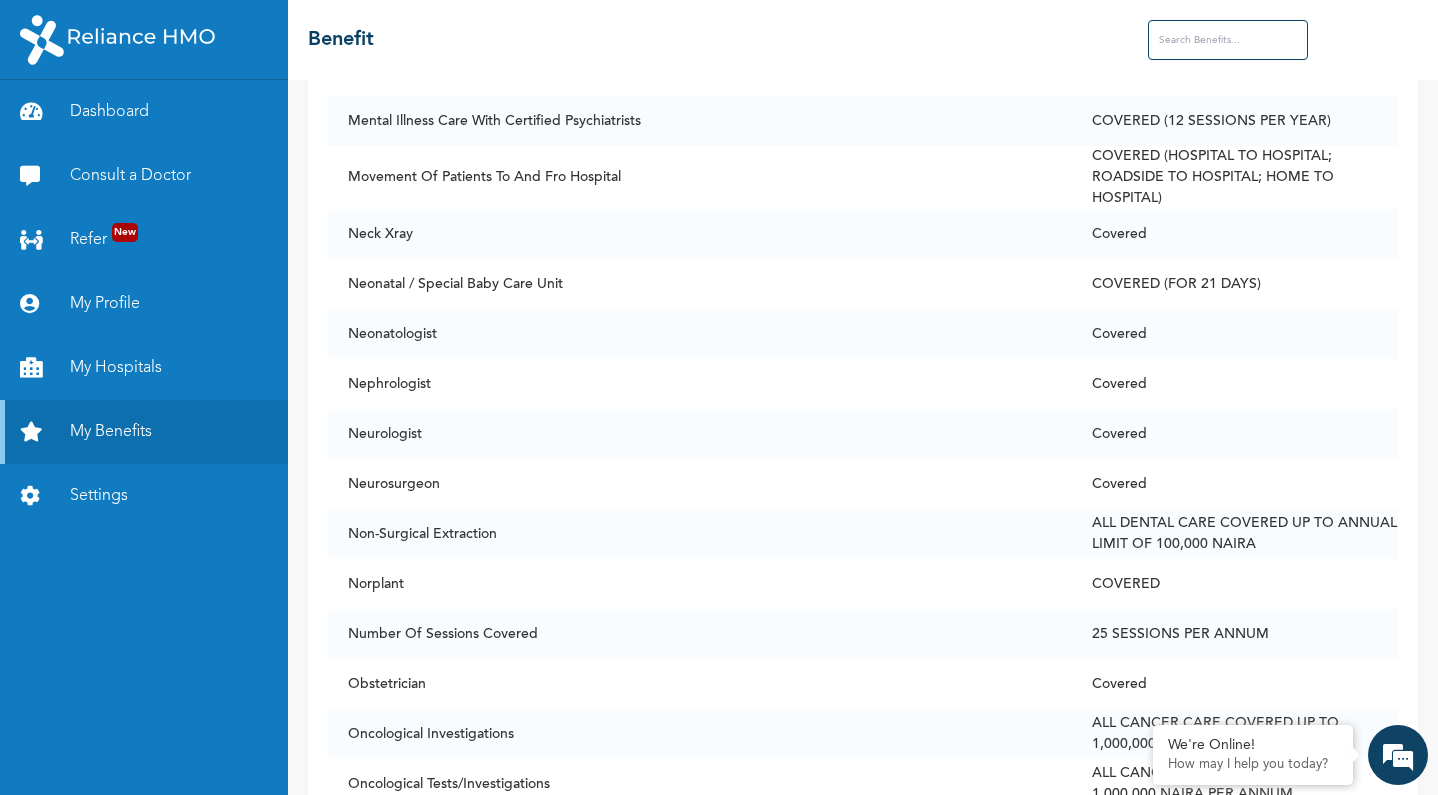 scroll, scrollTop: 8896, scrollLeft: 0, axis: vertical 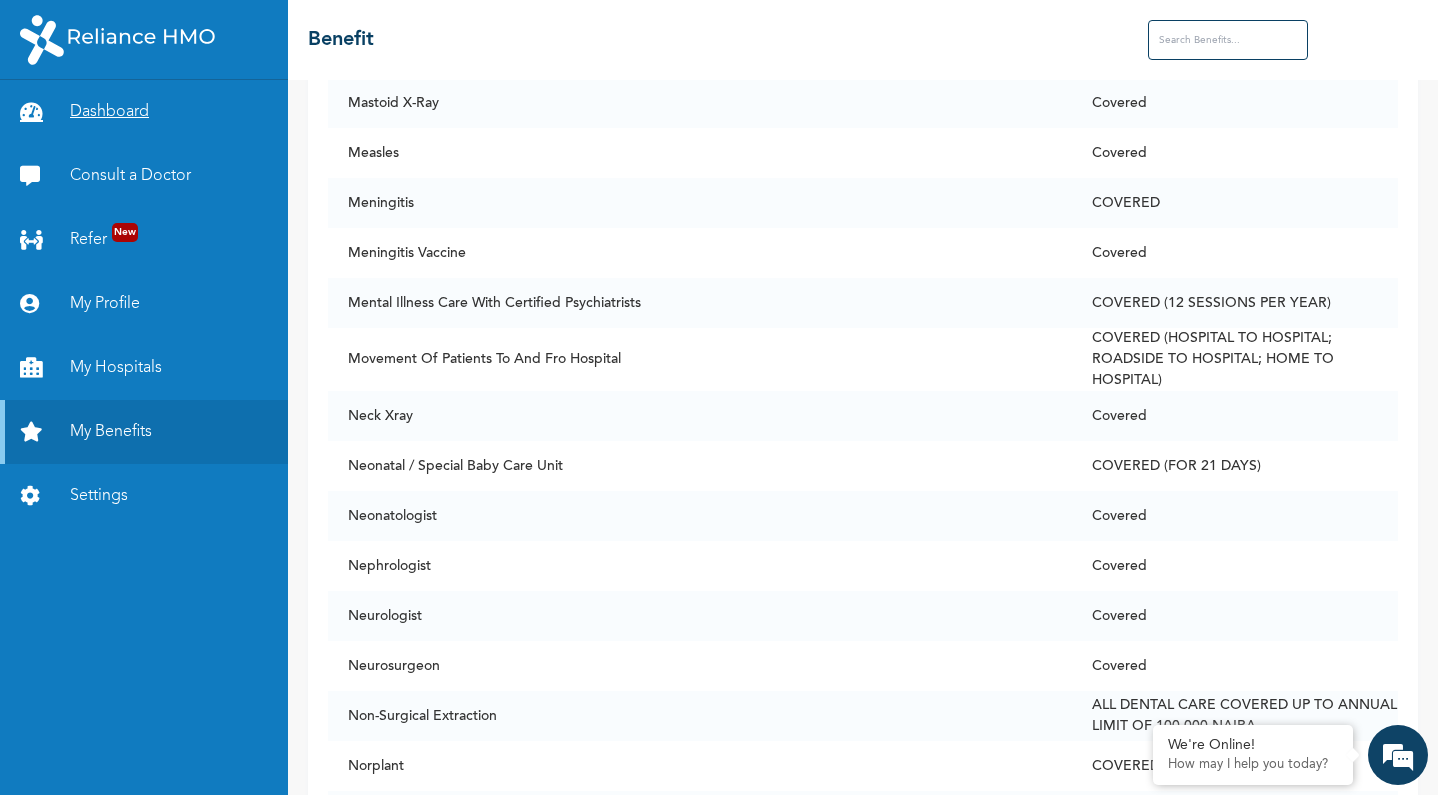 click on "Dashboard" at bounding box center [144, 112] 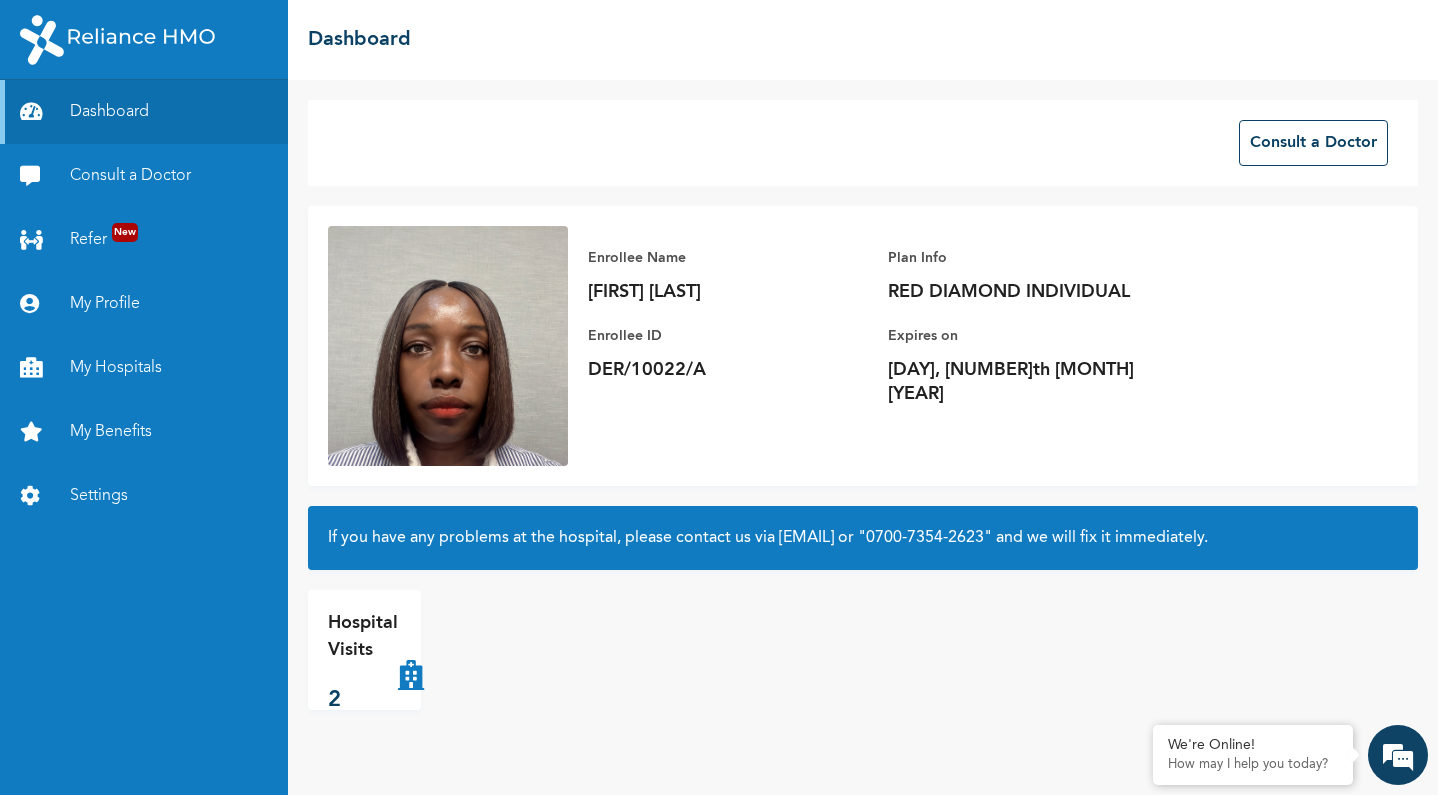 scroll, scrollTop: 0, scrollLeft: 0, axis: both 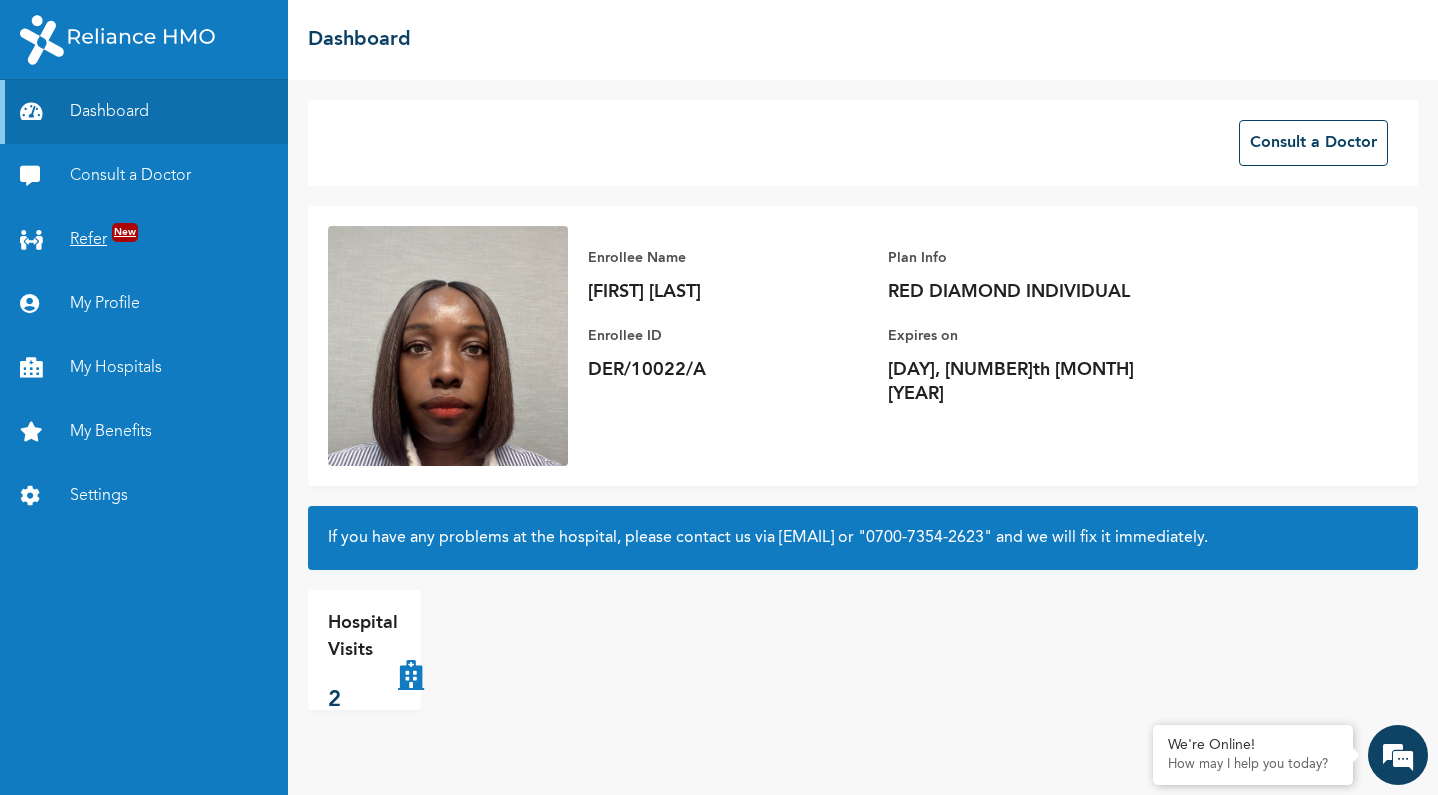 click on "Refer New" at bounding box center [144, 240] 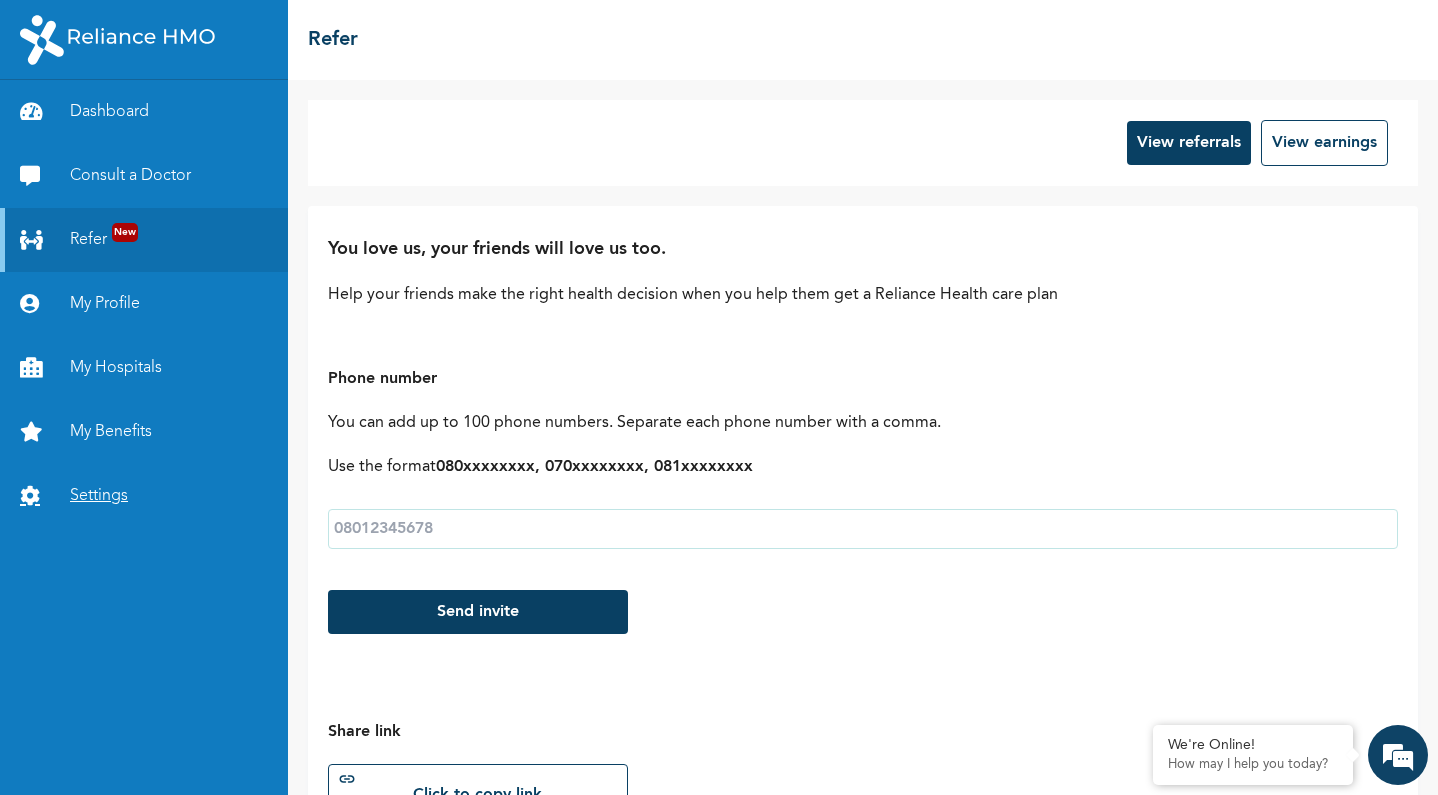 click on "Settings" at bounding box center (144, 496) 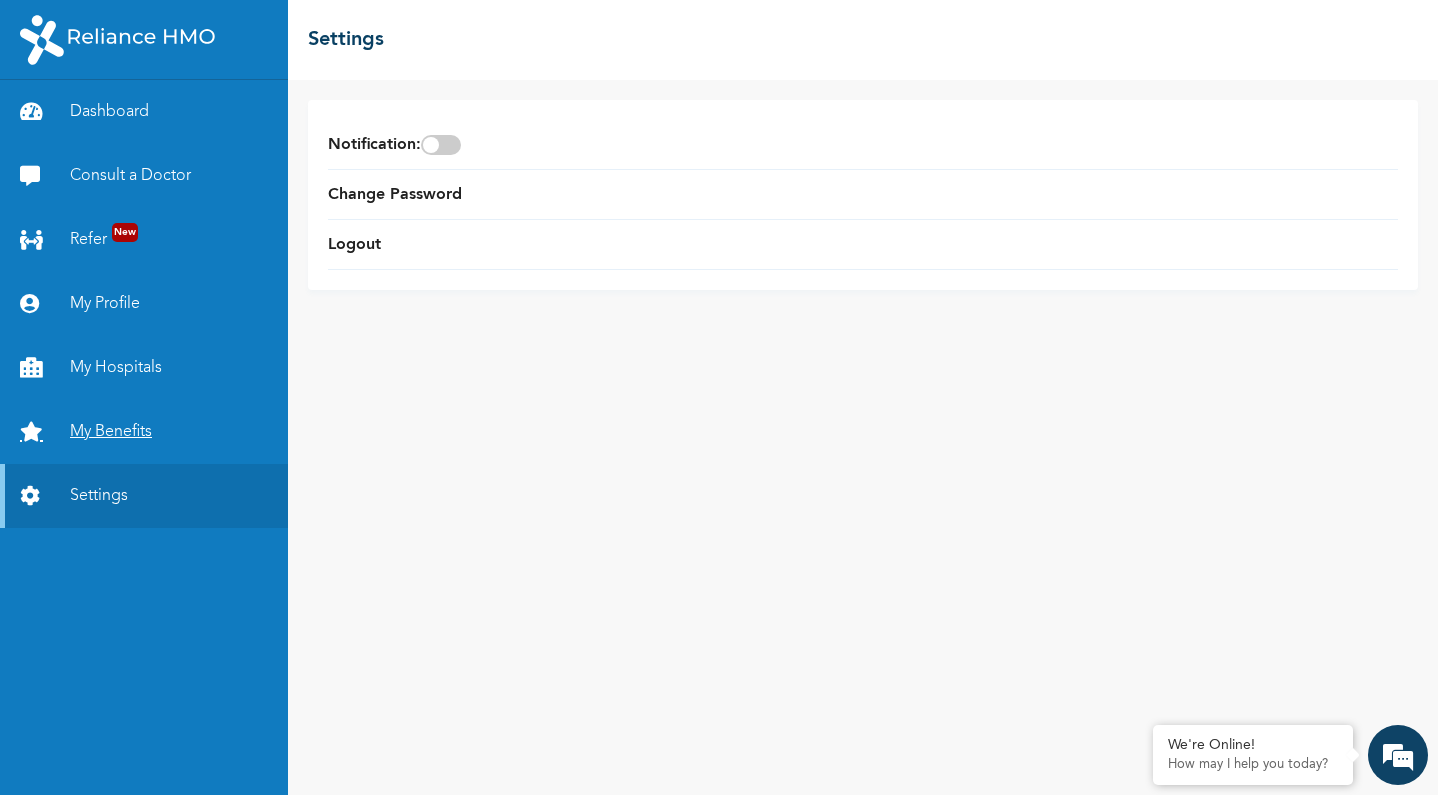 click on "My Benefits" at bounding box center [144, 432] 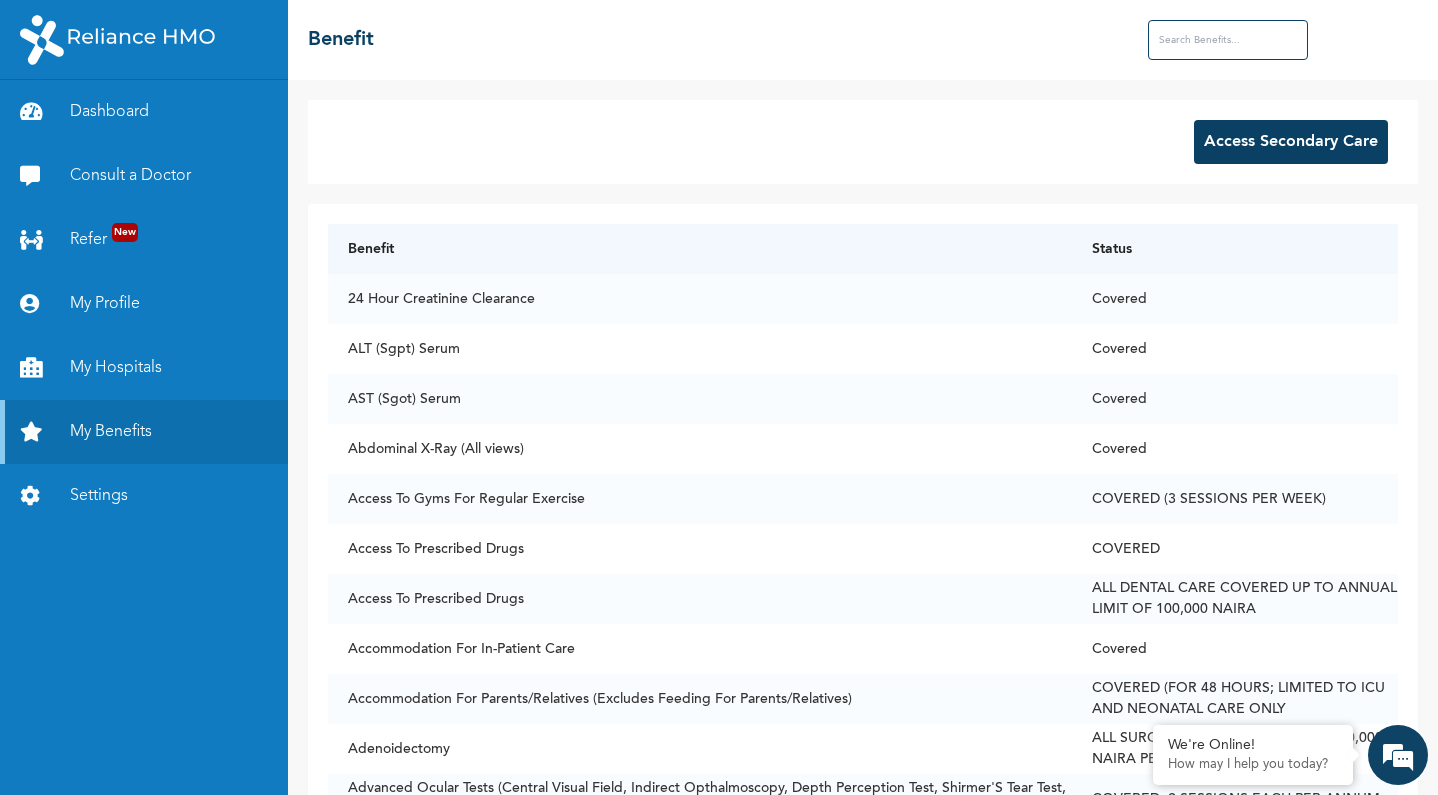 click on "Access Secondary Care" at bounding box center [1291, 142] 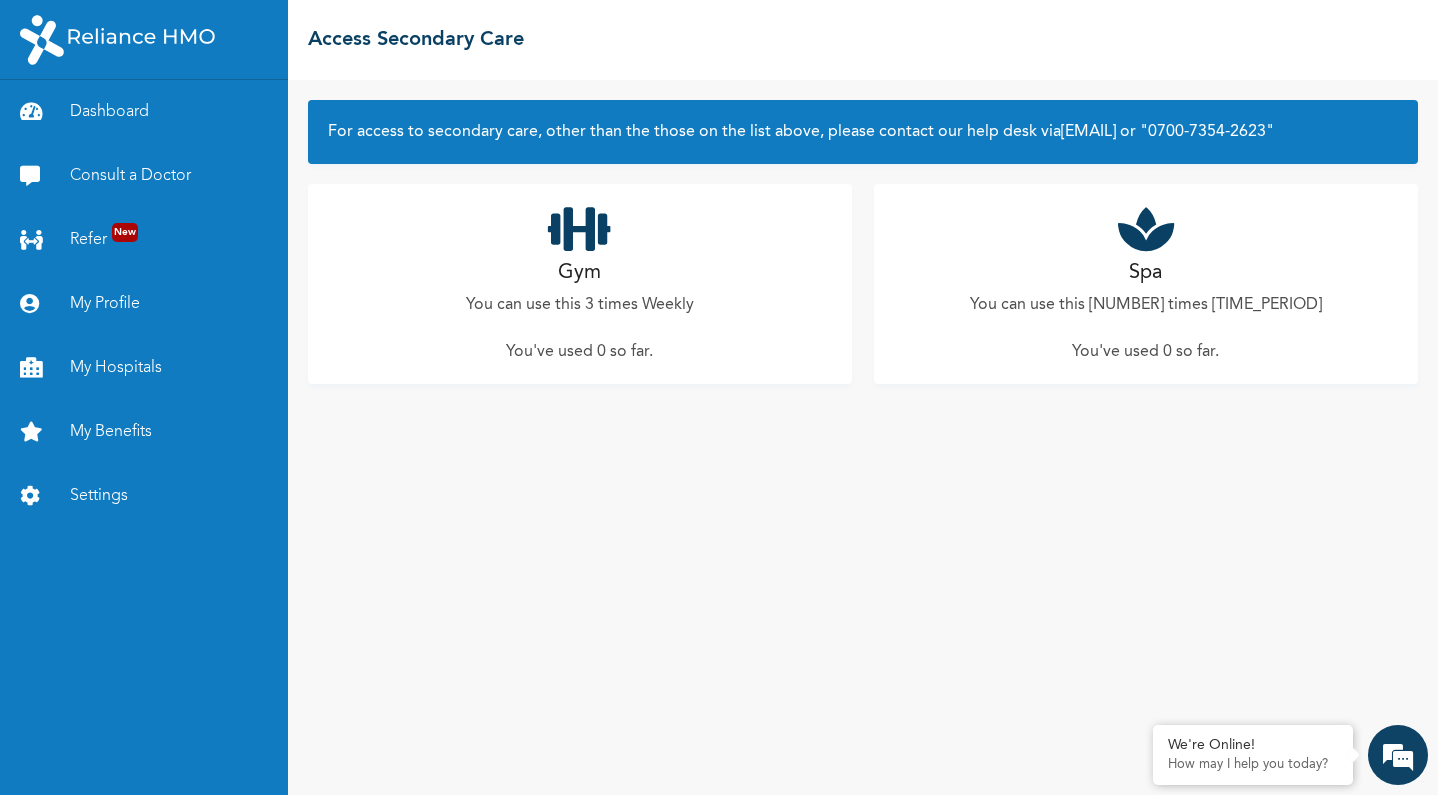 click on "Spa" at bounding box center (1145, 273) 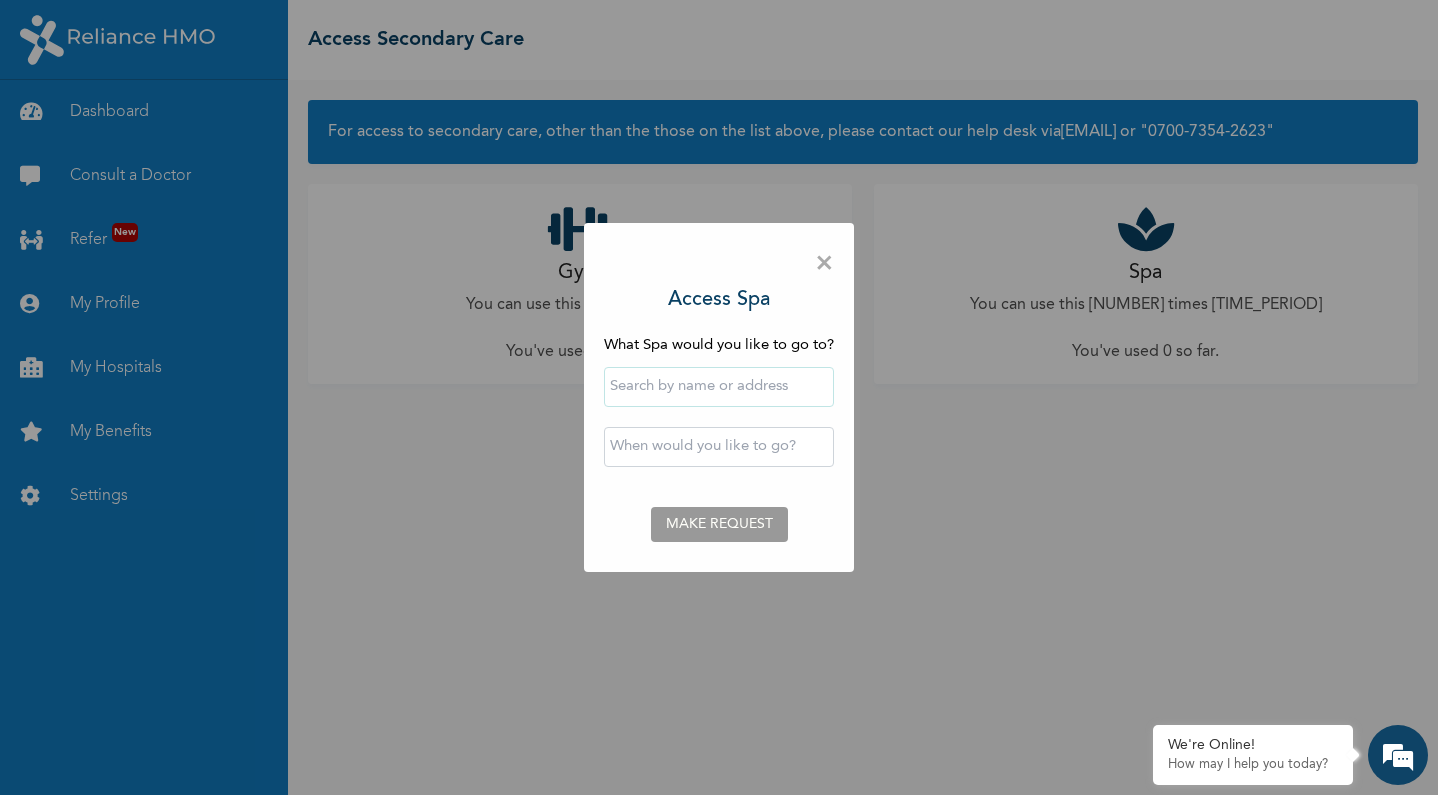 click at bounding box center [719, 387] 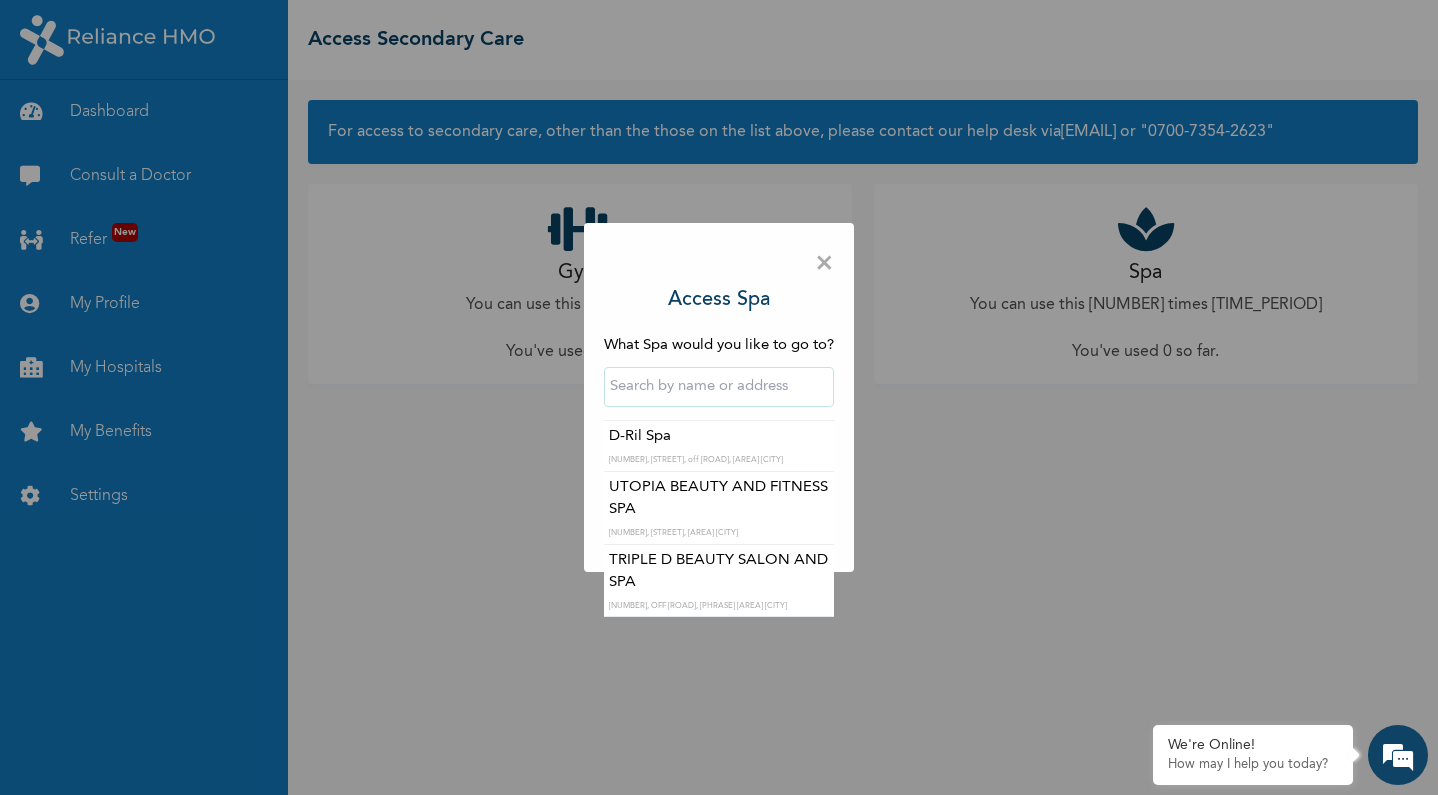 scroll, scrollTop: 275, scrollLeft: 0, axis: vertical 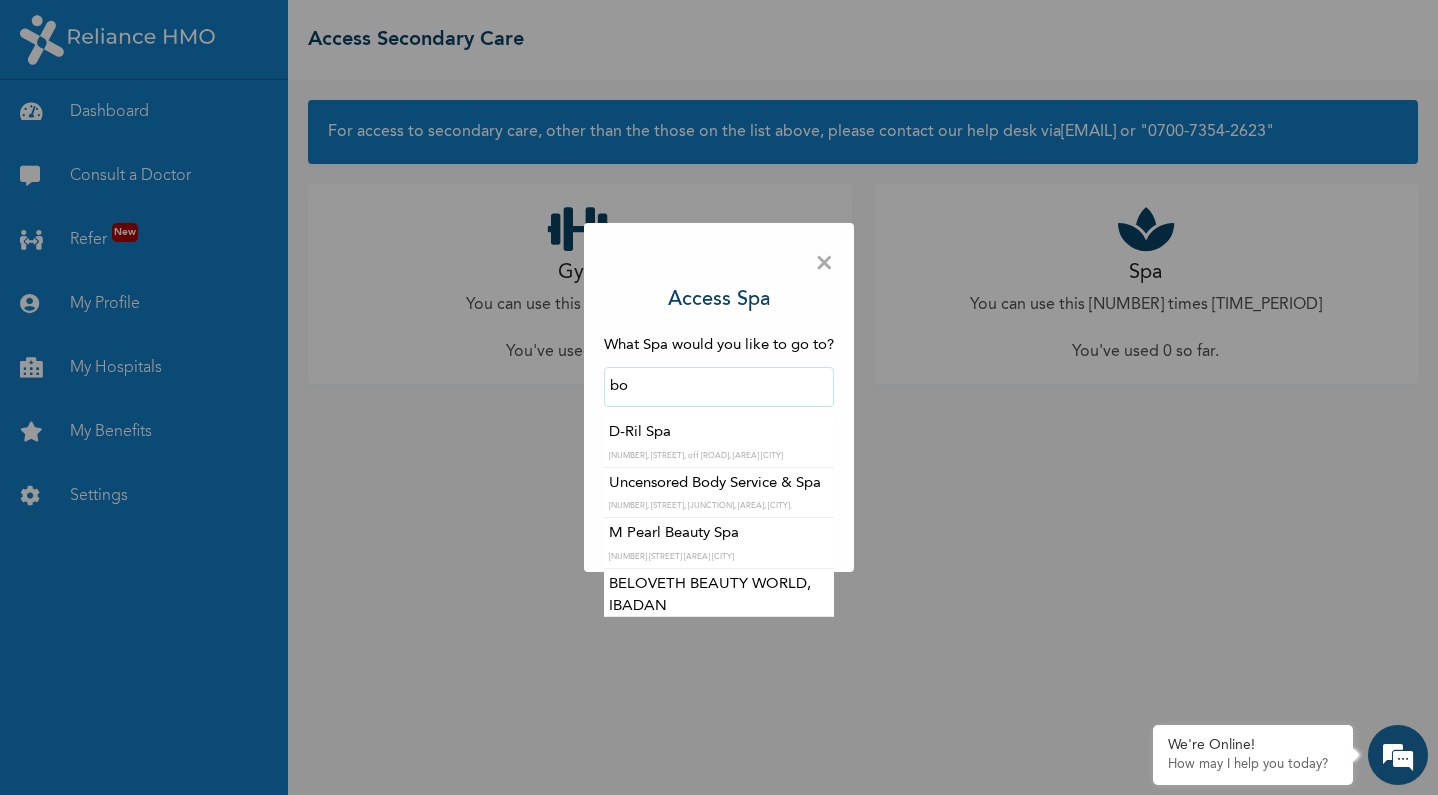 type on "b" 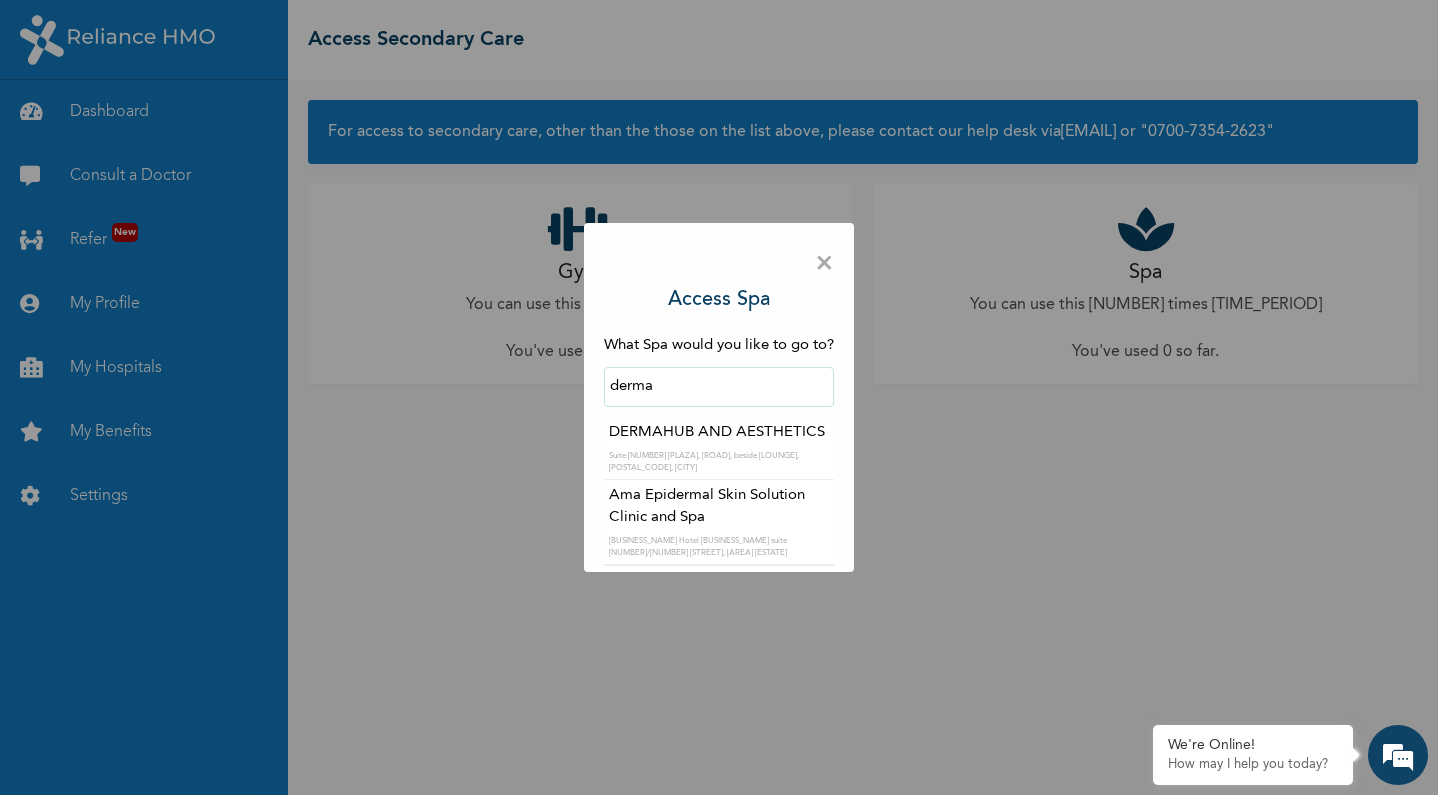 scroll, scrollTop: 0, scrollLeft: 0, axis: both 